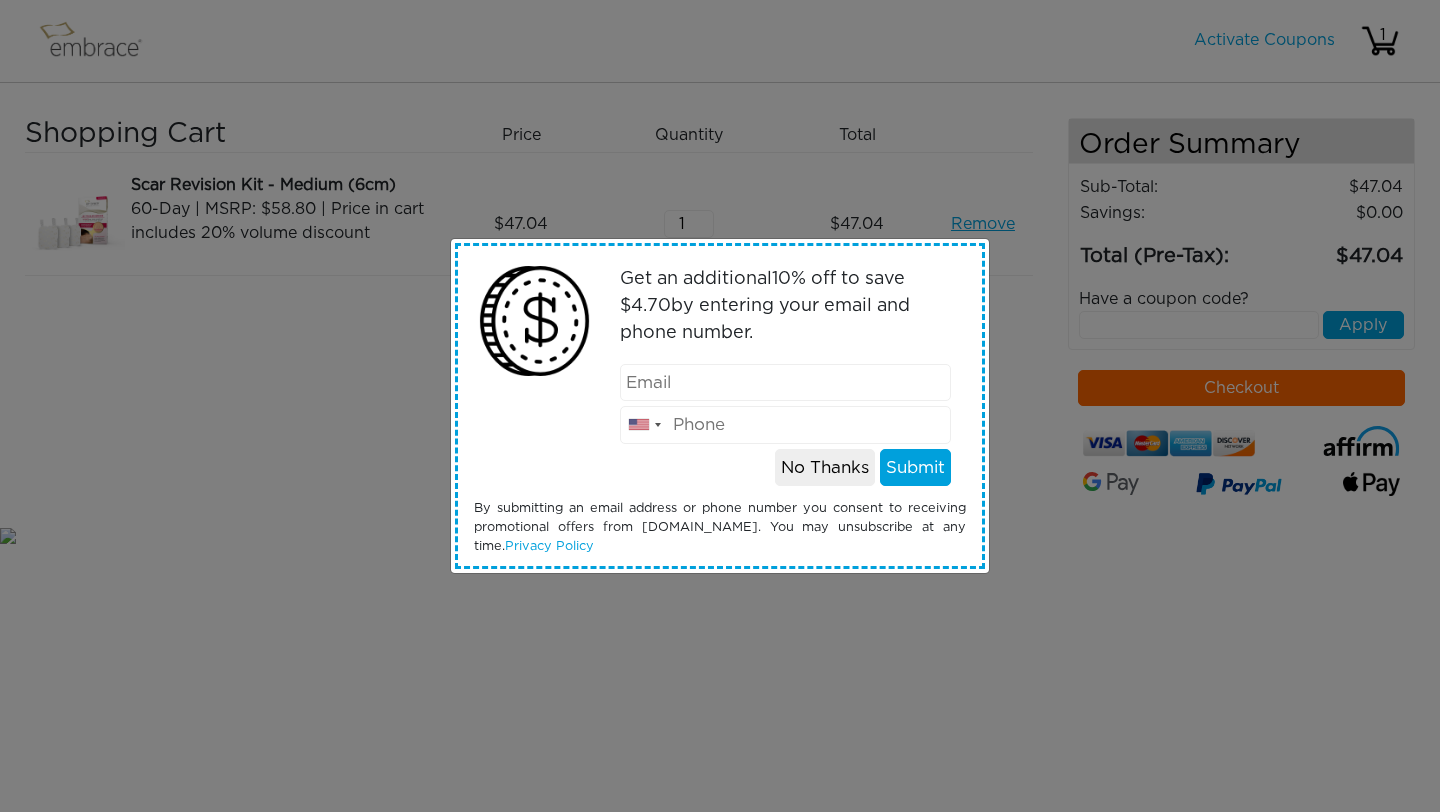 scroll, scrollTop: 0, scrollLeft: 0, axis: both 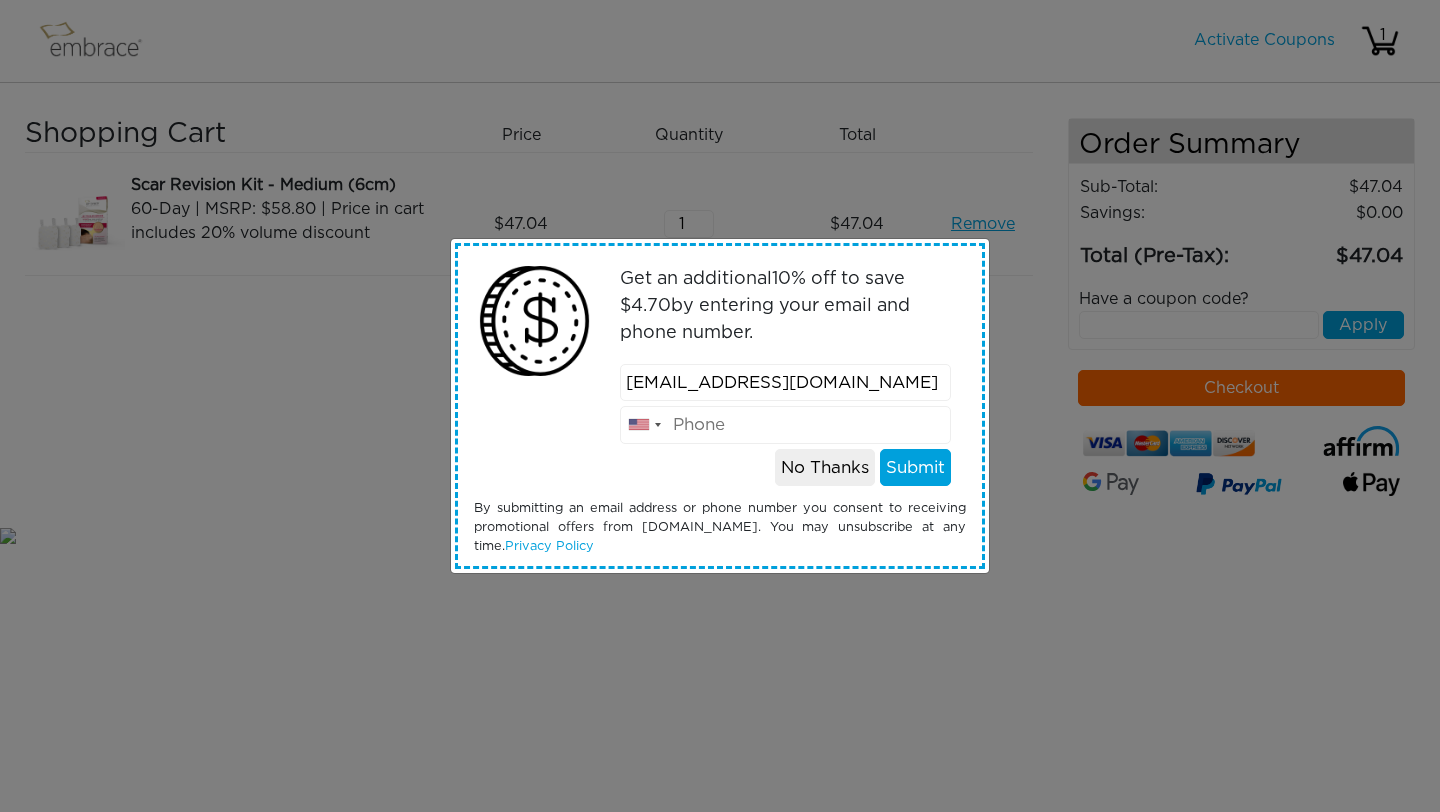 type on "[EMAIL_ADDRESS][DOMAIN_NAME]" 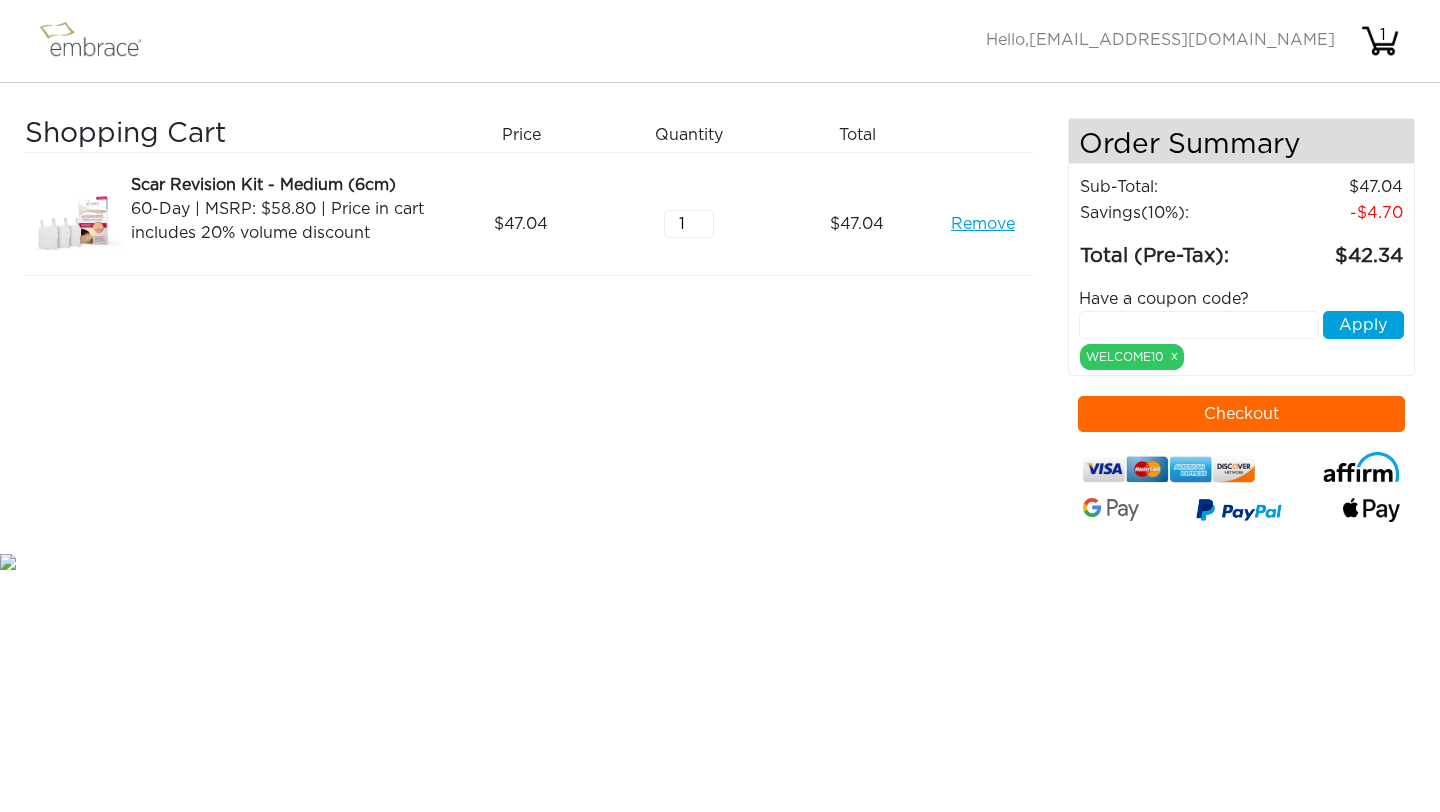click at bounding box center [1199, 325] 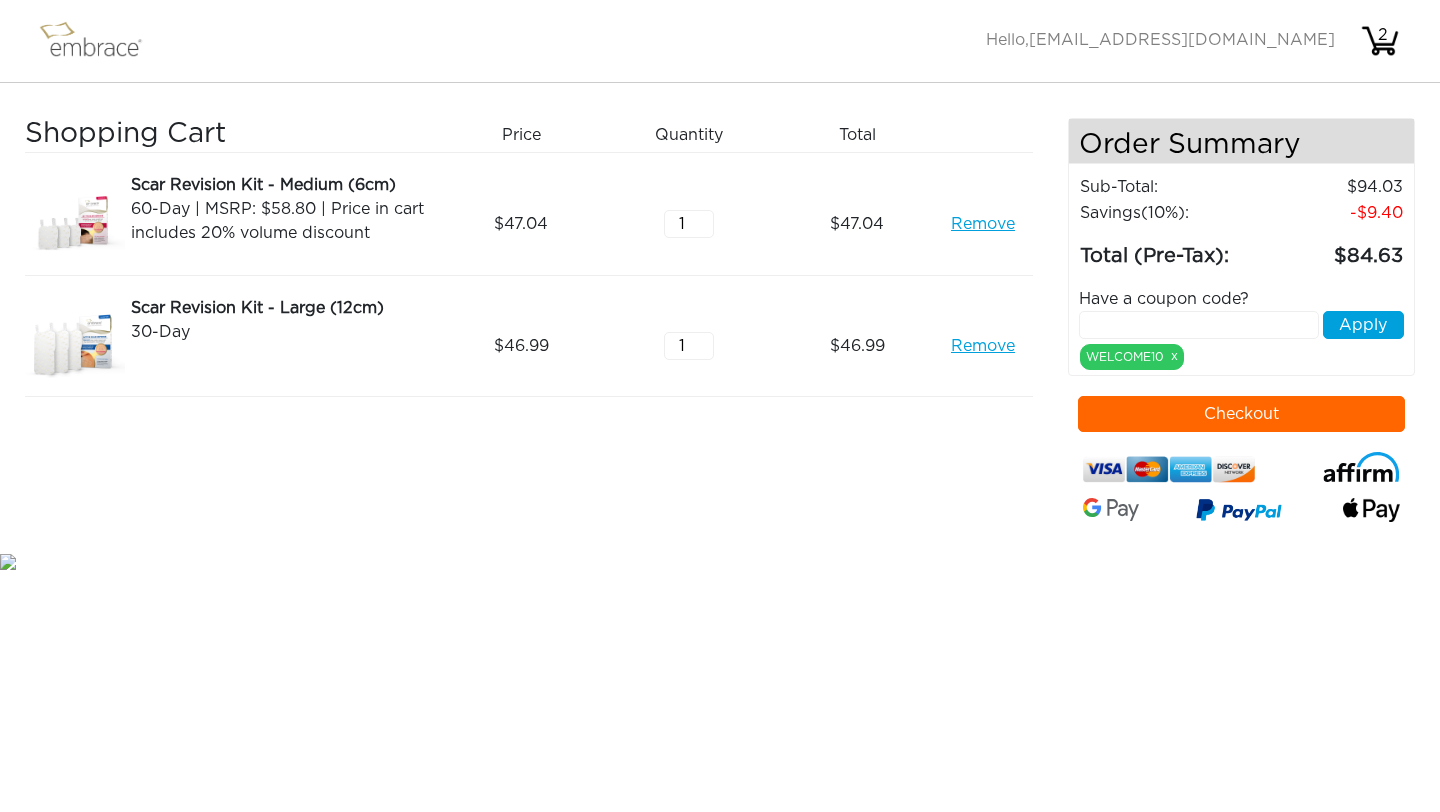 scroll, scrollTop: 0, scrollLeft: 0, axis: both 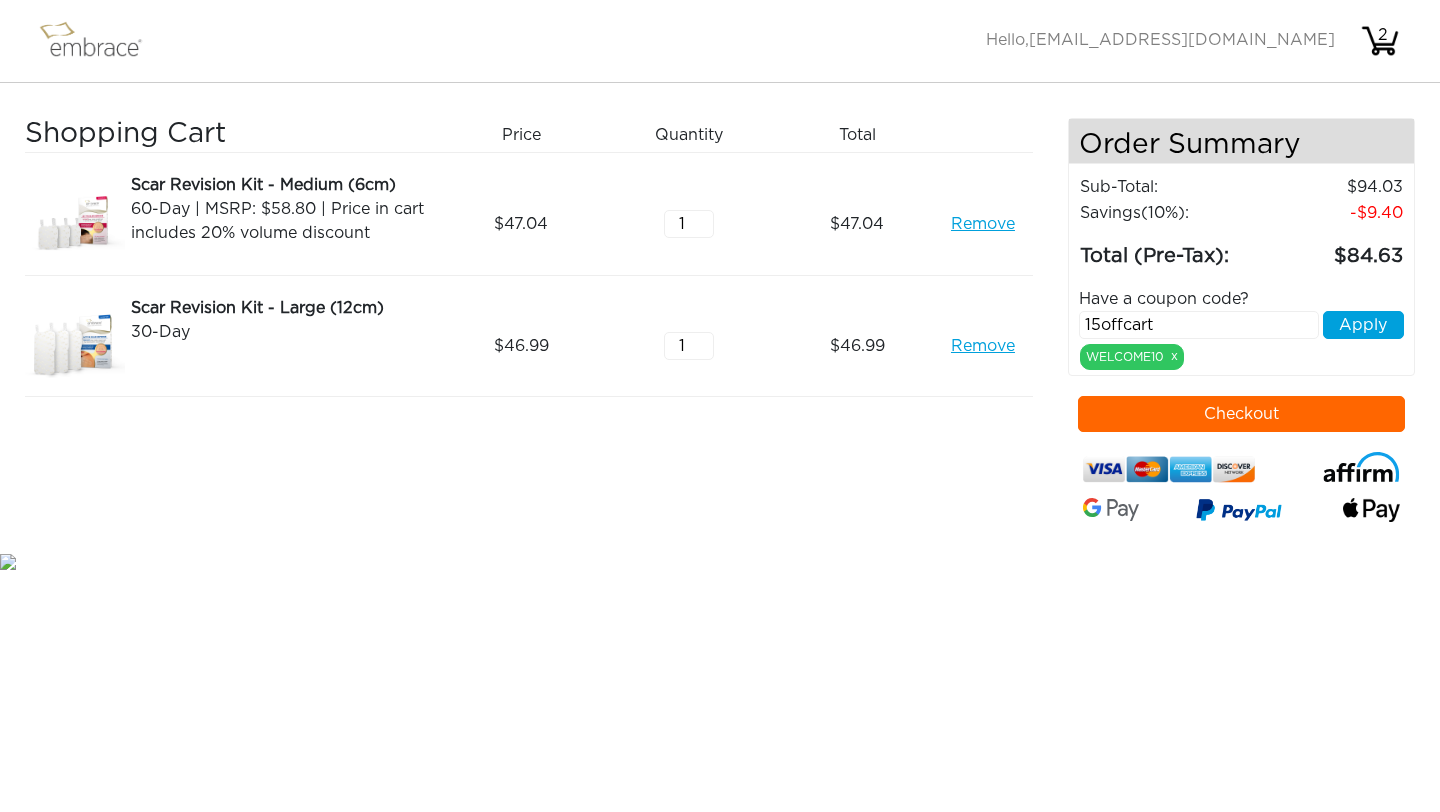 type on "15offcart" 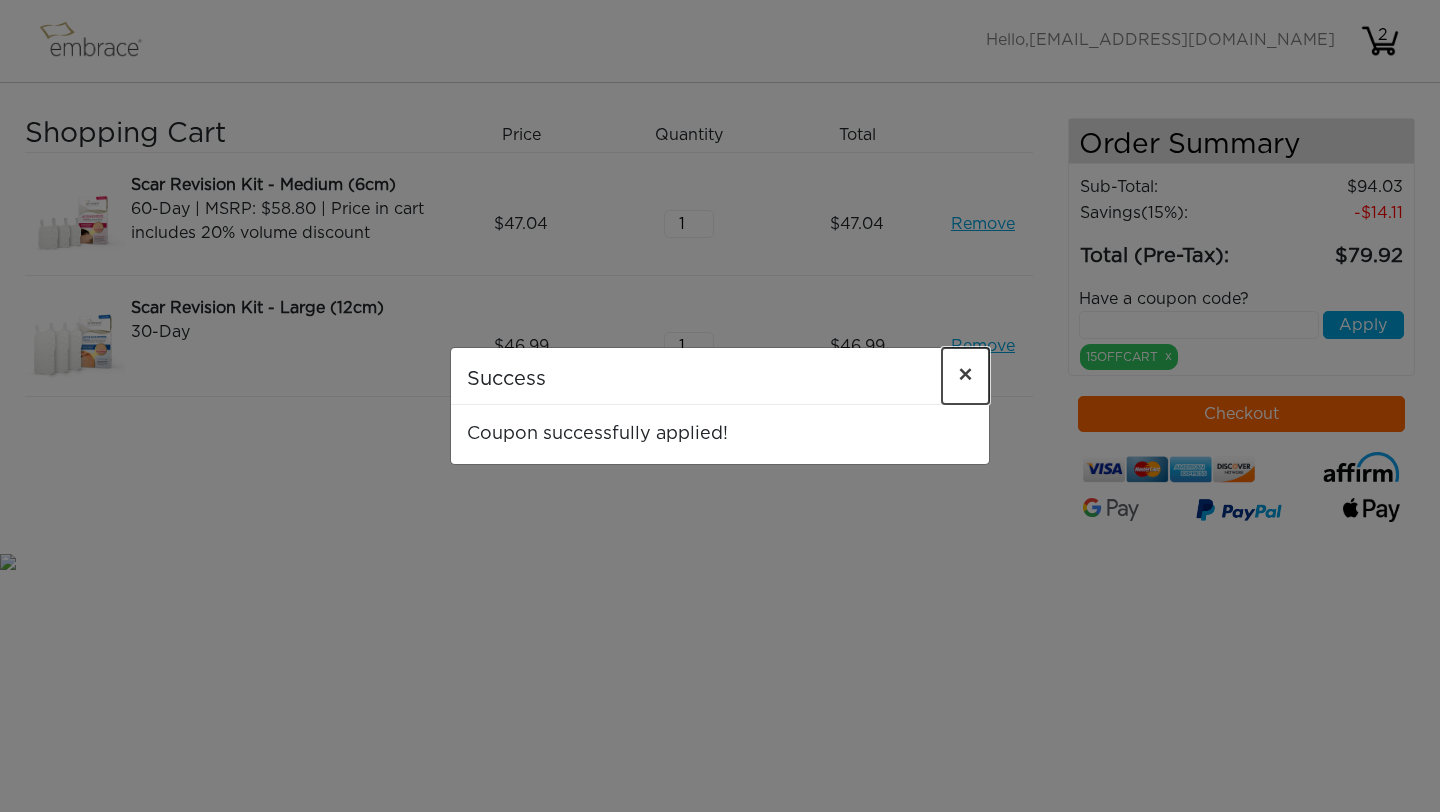click on "×" at bounding box center (965, 376) 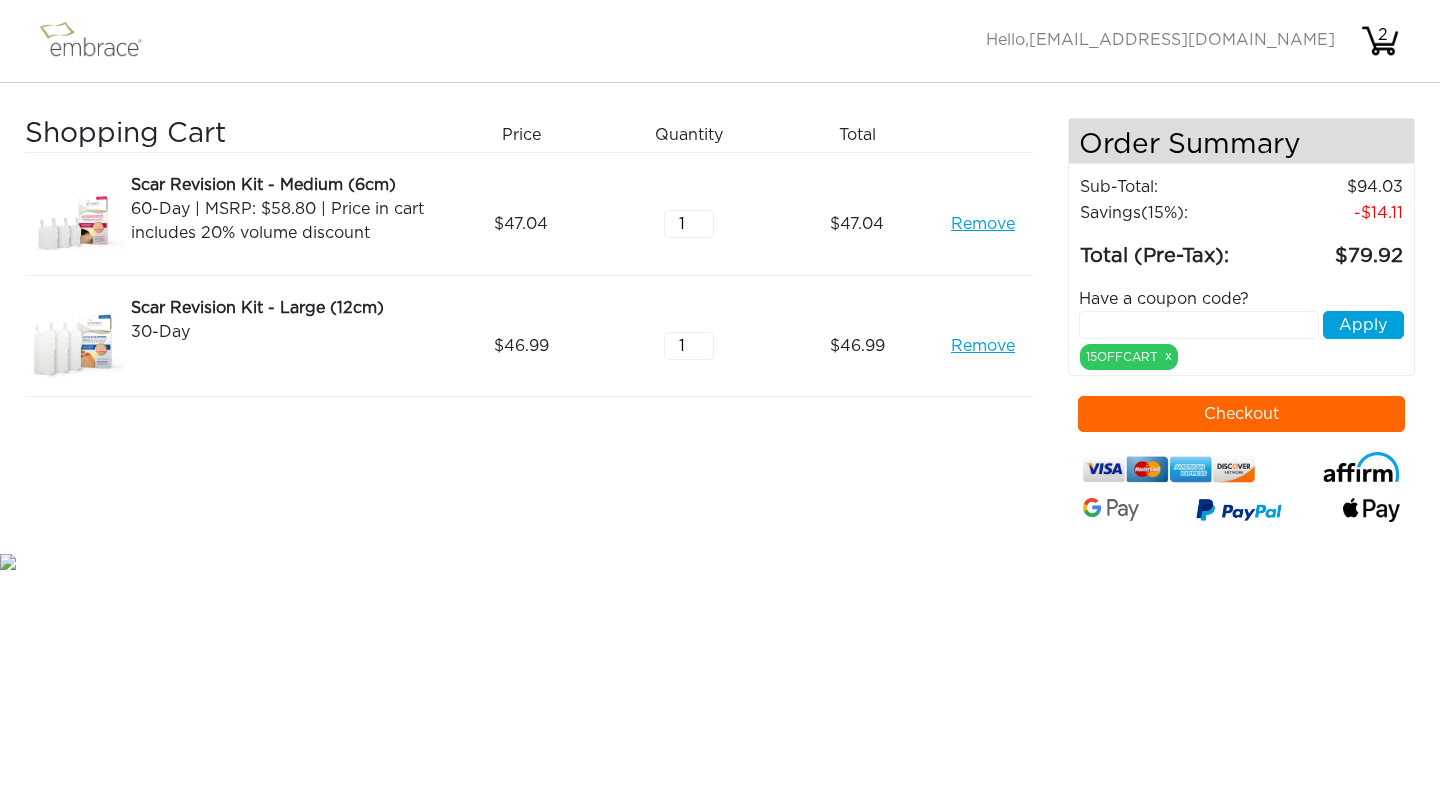 click on "Checkout" at bounding box center (1242, 414) 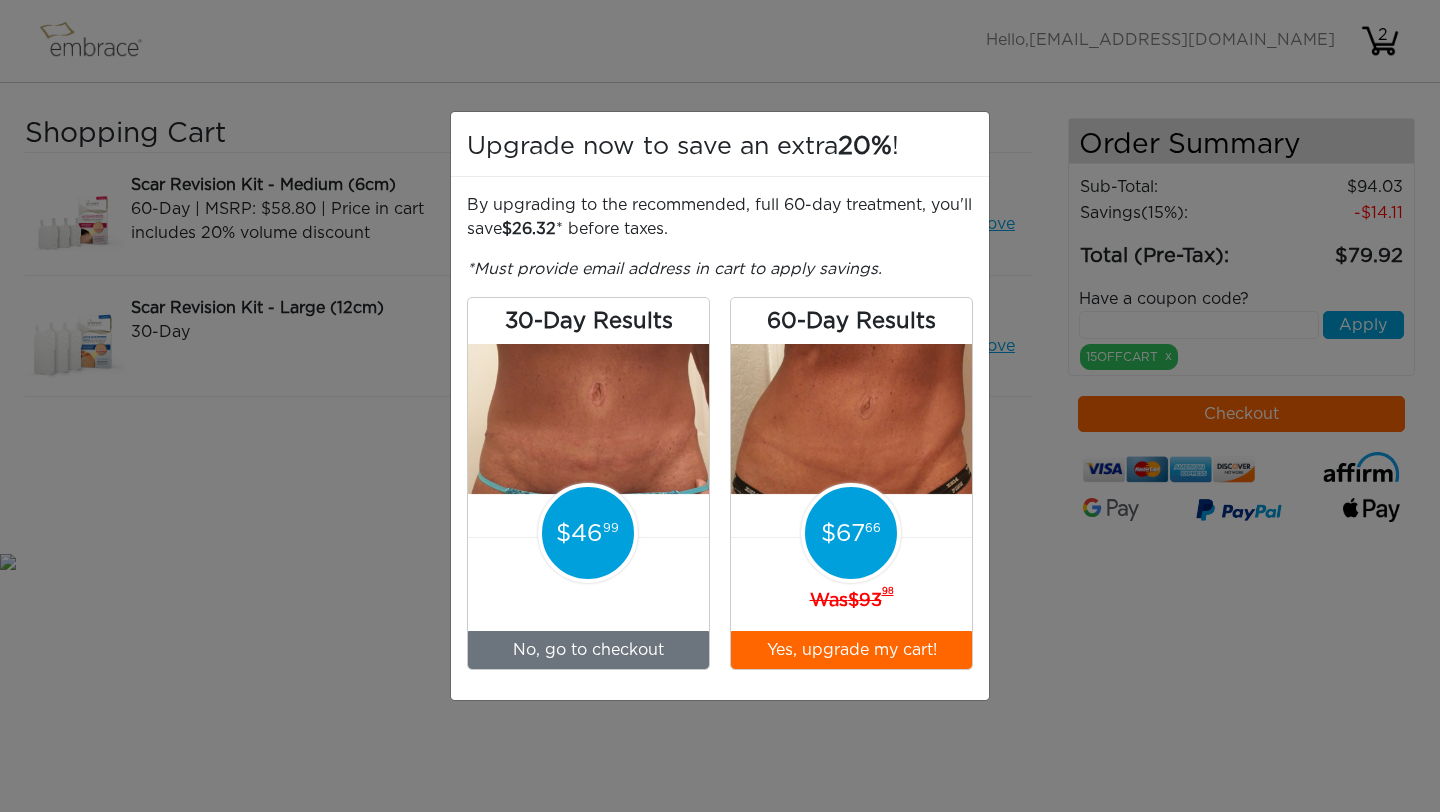 click on "Upgrade now to save an extra  20% !
By upgrading to the recommended, full 60-day treatment, you'll save  26.32 * before taxes.
*Must provide email address in cart to apply savings.
30-Day Results
46 99
No, go to checkout 60-Day Results 67 66 Was" at bounding box center (720, 406) 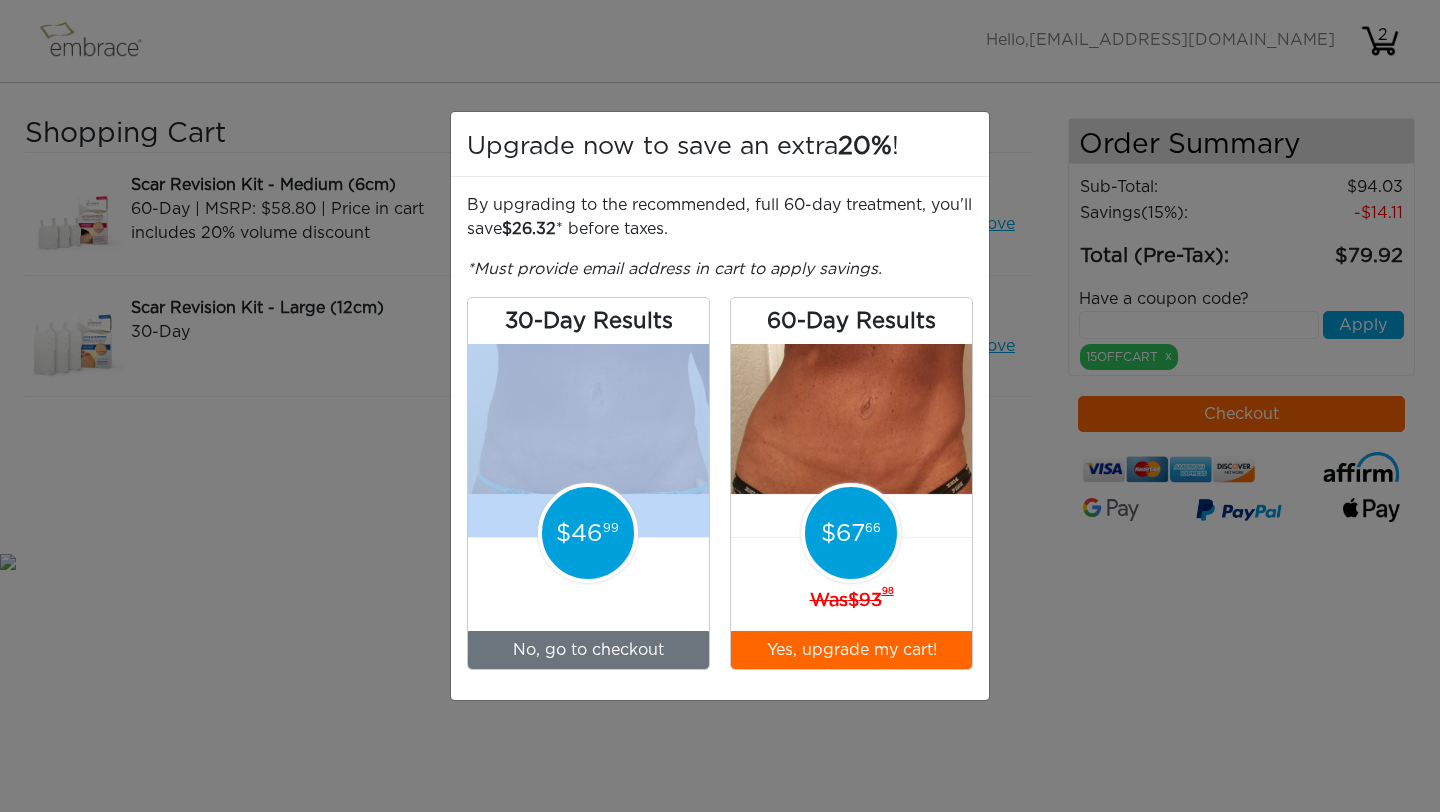 click on "Upgrade now to save an extra  20% !
By upgrading to the recommended, full 60-day treatment, you'll save  26.32 * before taxes.
*Must provide email address in cart to apply savings.
30-Day Results
46 99
No, go to checkout 60-Day Results 67 66 Was" at bounding box center [720, 406] 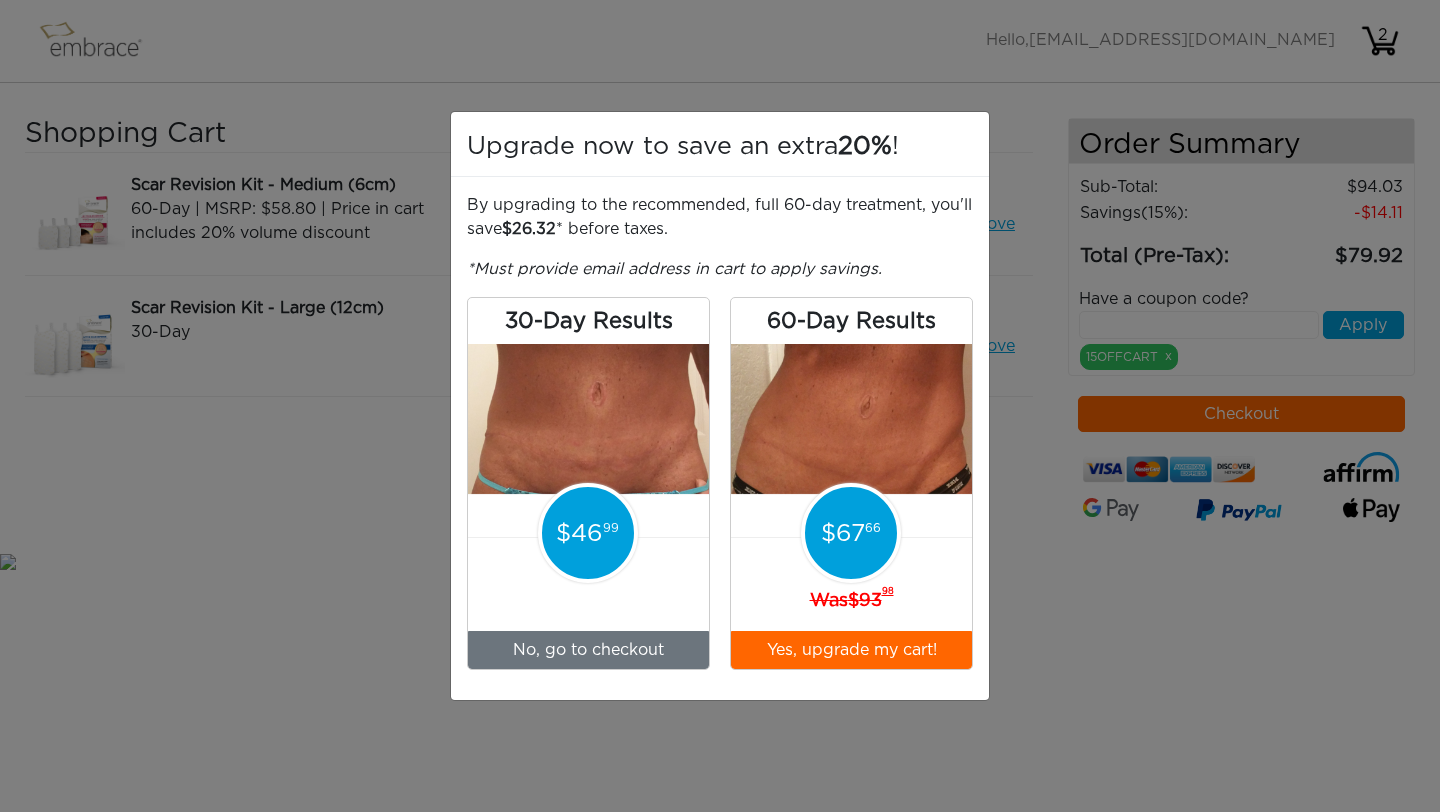 click on "Upgrade now to save an extra  20% !
By upgrading to the recommended, full 60-day treatment, you'll save  26.32 * before taxes.
*Must provide email address in cart to apply savings.
30-Day Results
46 99
No, go to checkout 60-Day Results 67 66 Was" at bounding box center (720, 406) 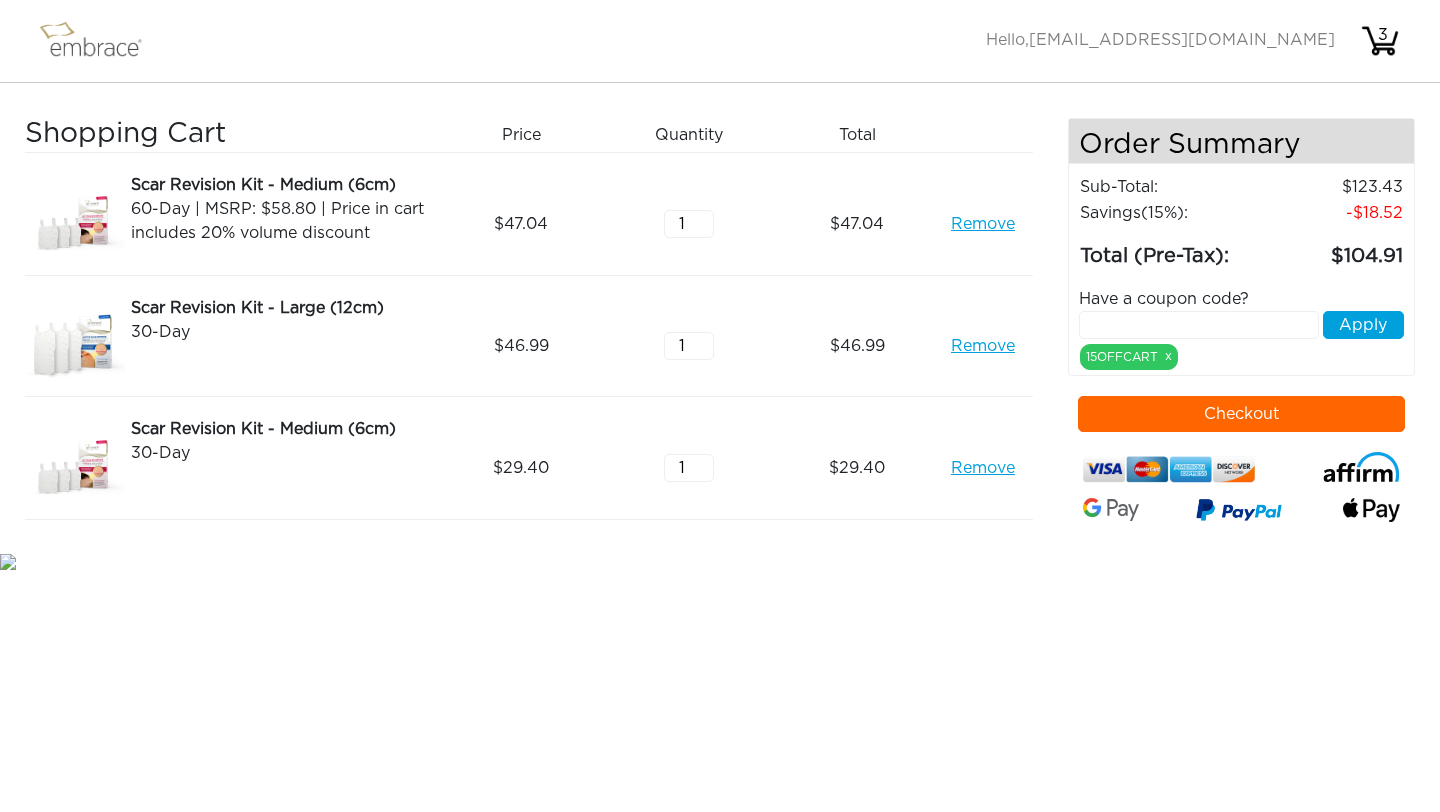 scroll, scrollTop: 0, scrollLeft: 0, axis: both 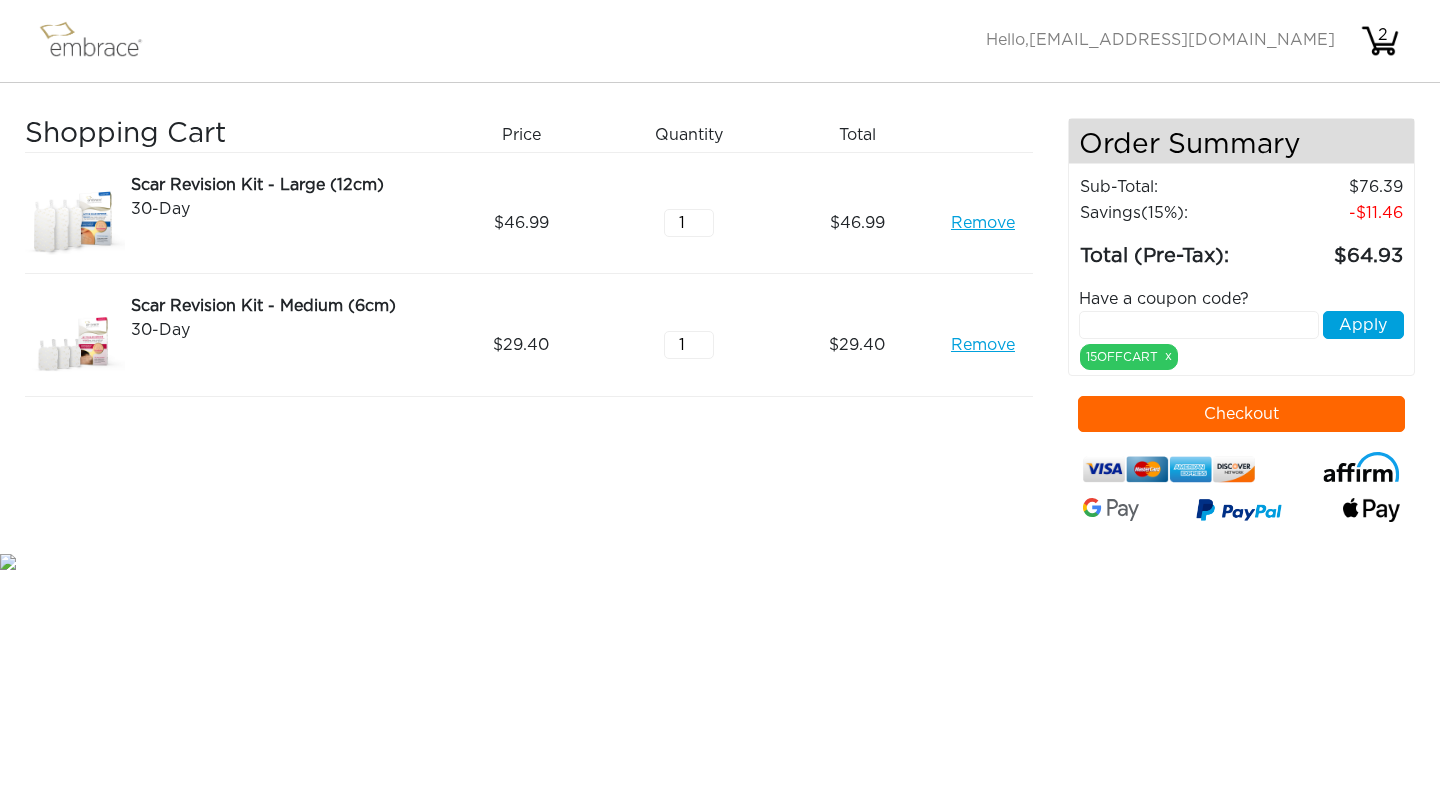 click on "Checkout" at bounding box center (1242, 414) 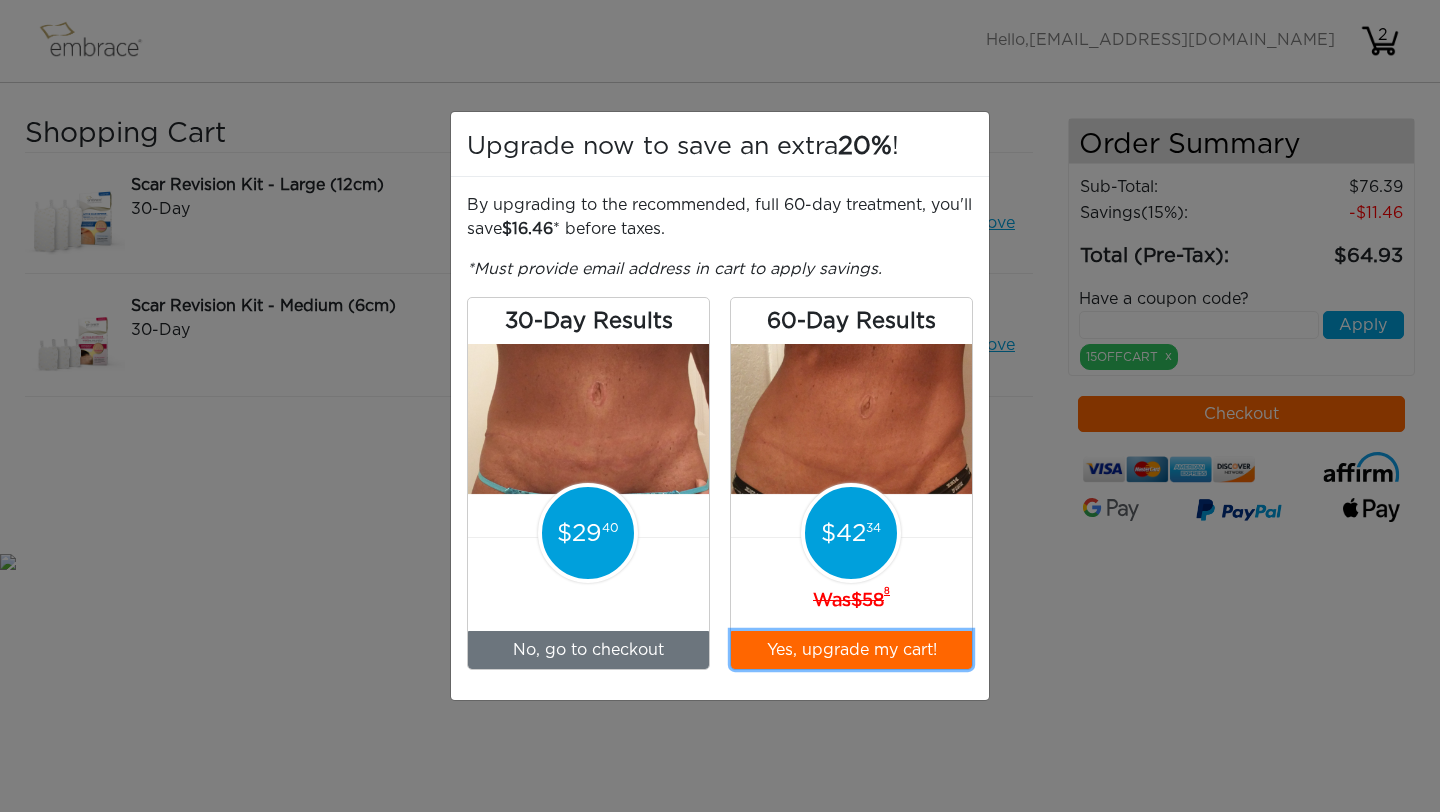 click on "Yes, upgrade my cart!" at bounding box center [851, 650] 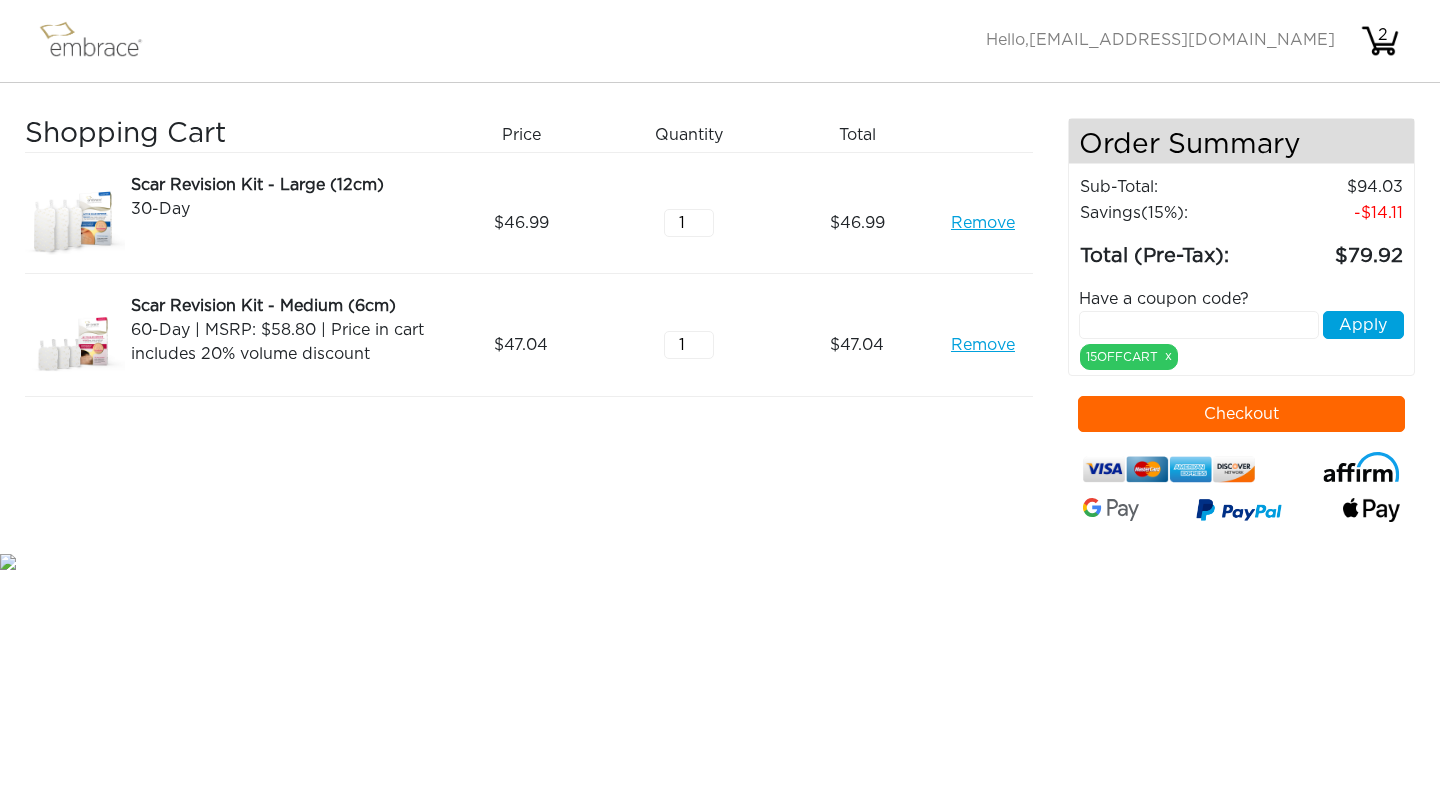 scroll, scrollTop: 0, scrollLeft: 0, axis: both 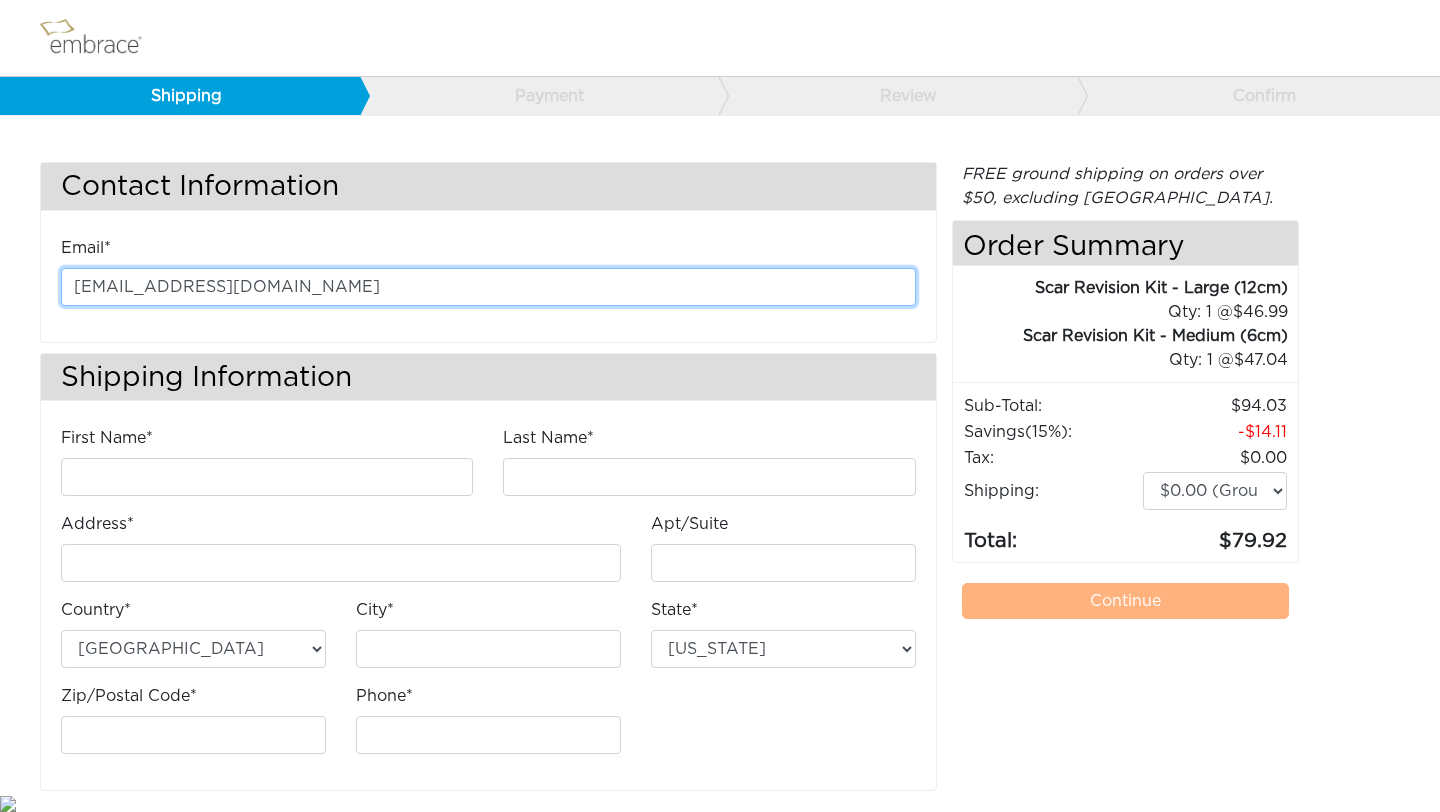 click on "[EMAIL_ADDRESS][DOMAIN_NAME]" at bounding box center [488, 287] 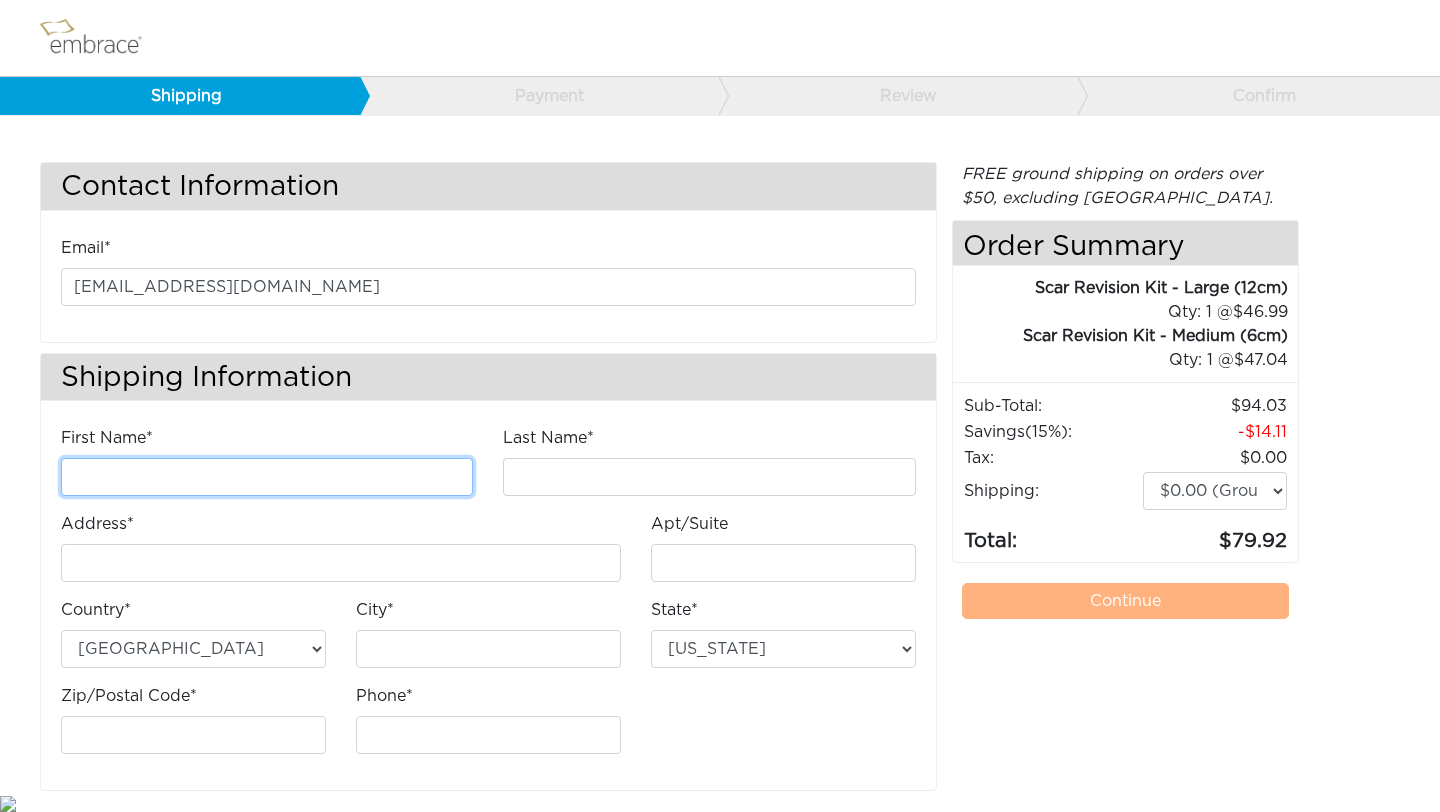click on "First Name*" at bounding box center (267, 477) 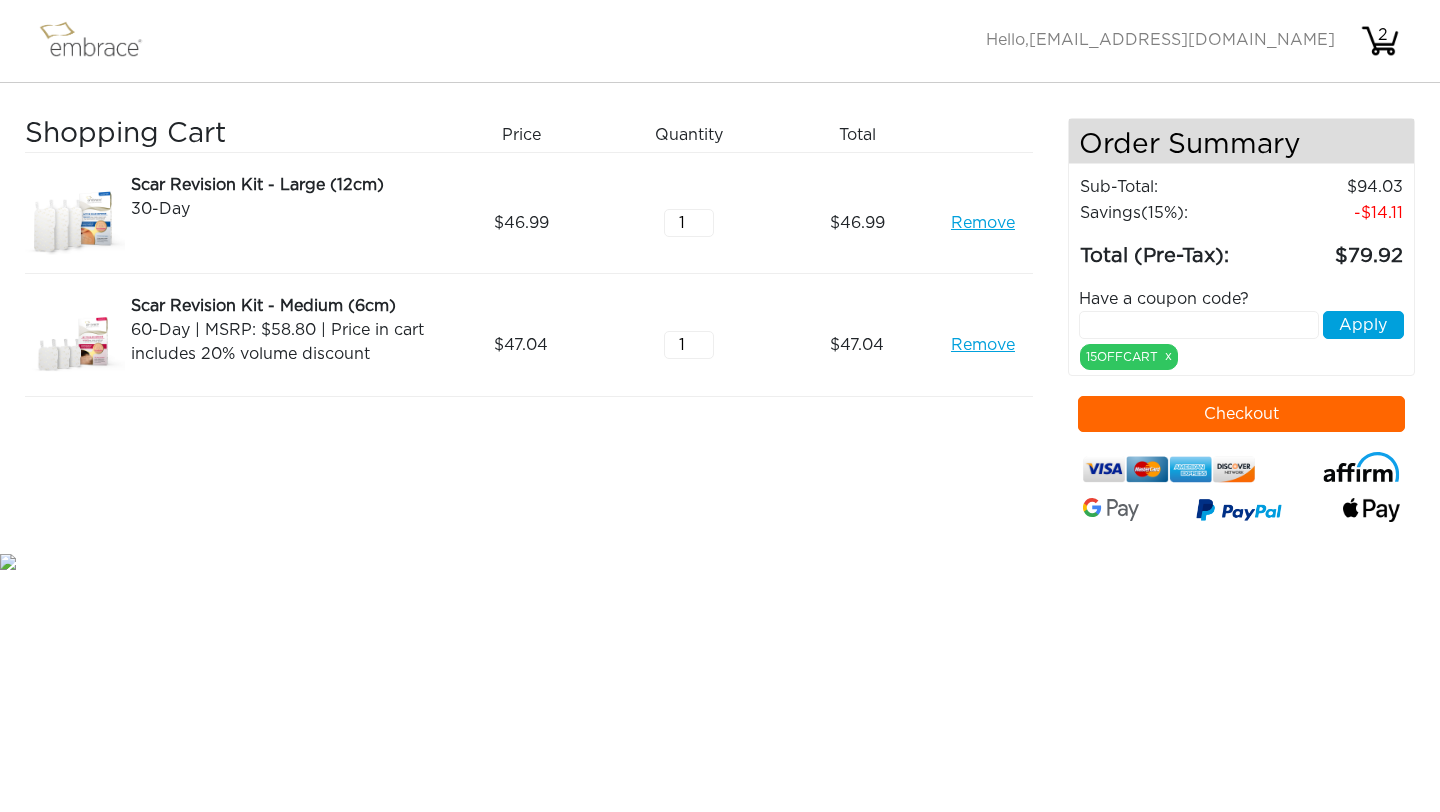 scroll, scrollTop: 0, scrollLeft: 0, axis: both 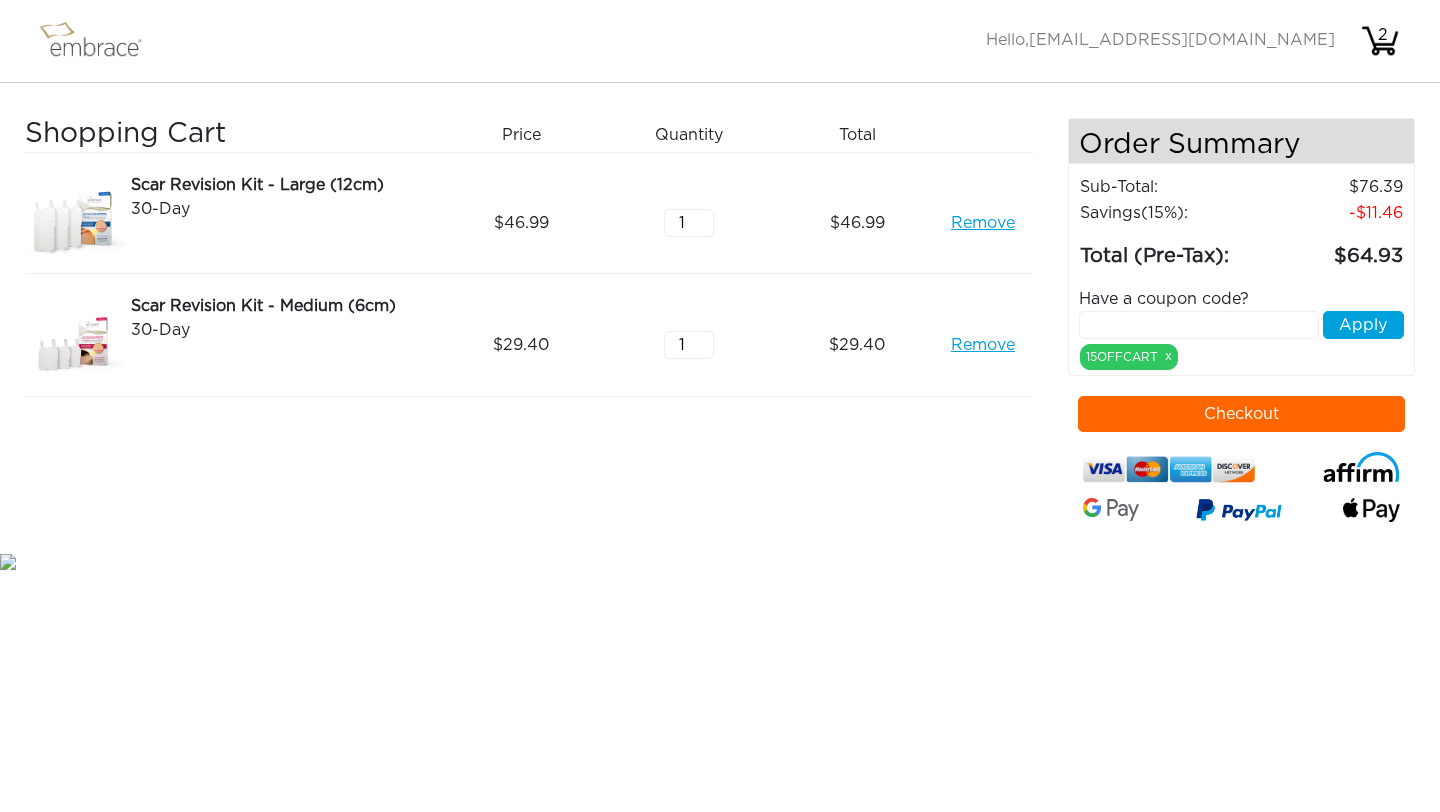 click on "Checkout" at bounding box center (1242, 414) 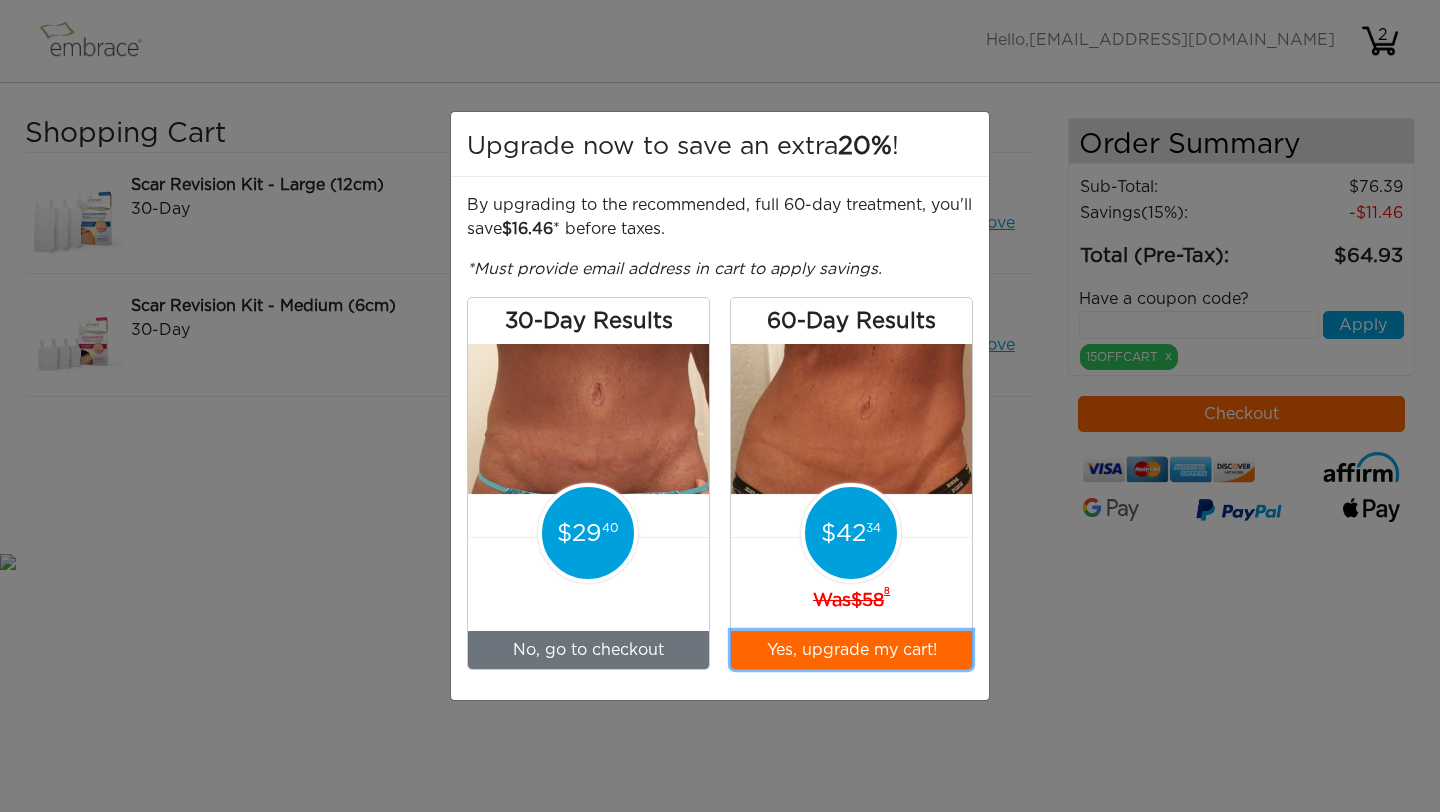 click on "Yes, upgrade my cart!" at bounding box center [851, 650] 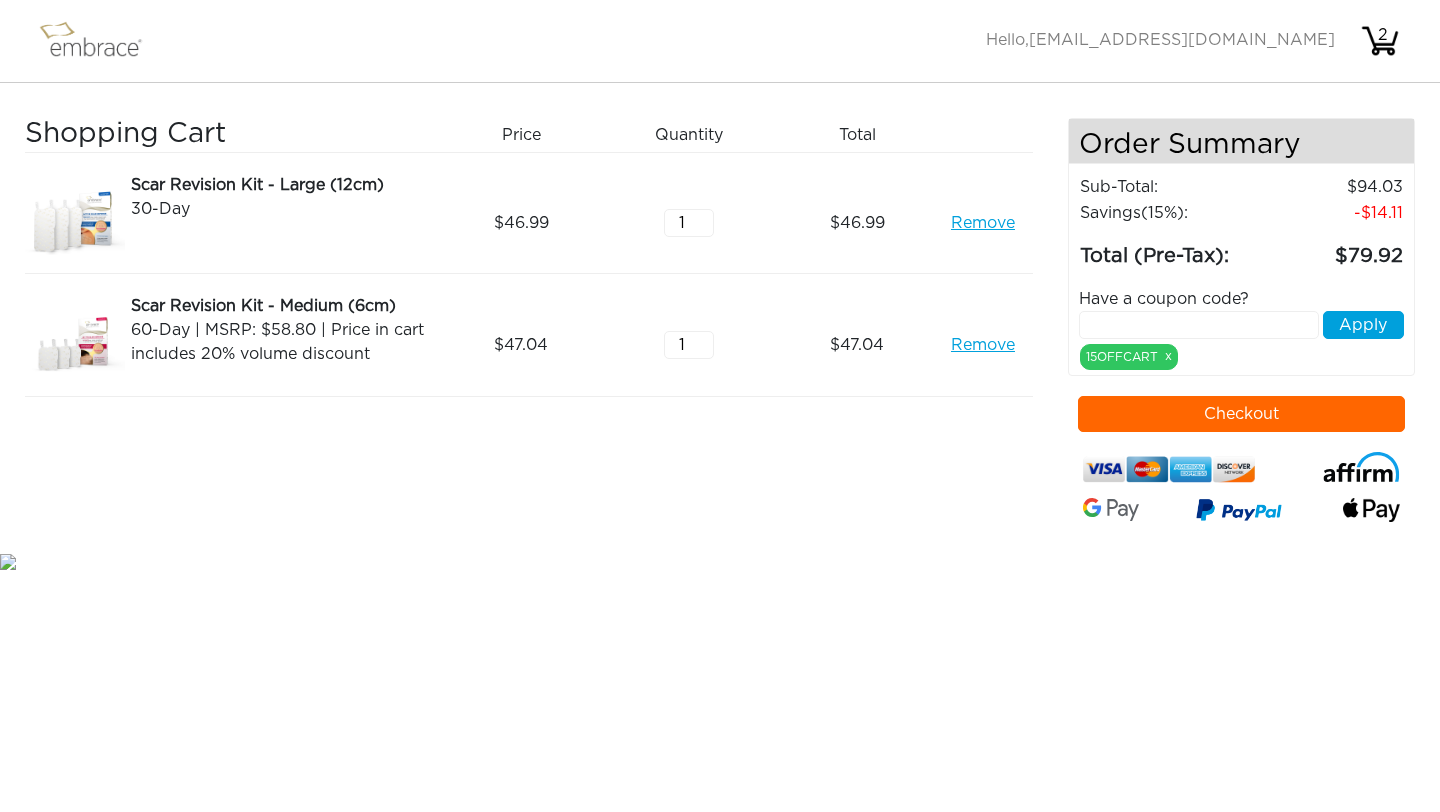 scroll, scrollTop: 0, scrollLeft: 0, axis: both 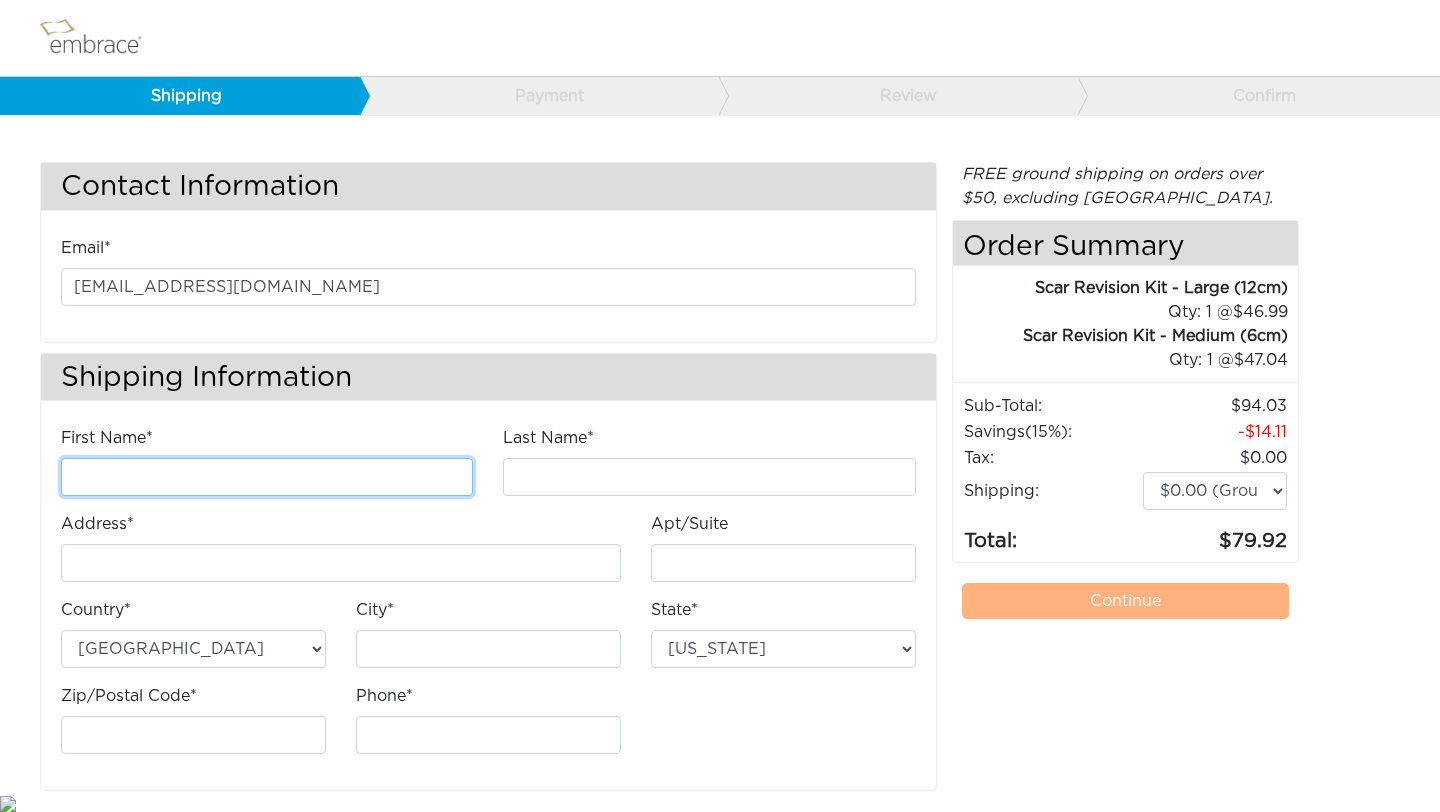 click on "First Name*" at bounding box center (267, 477) 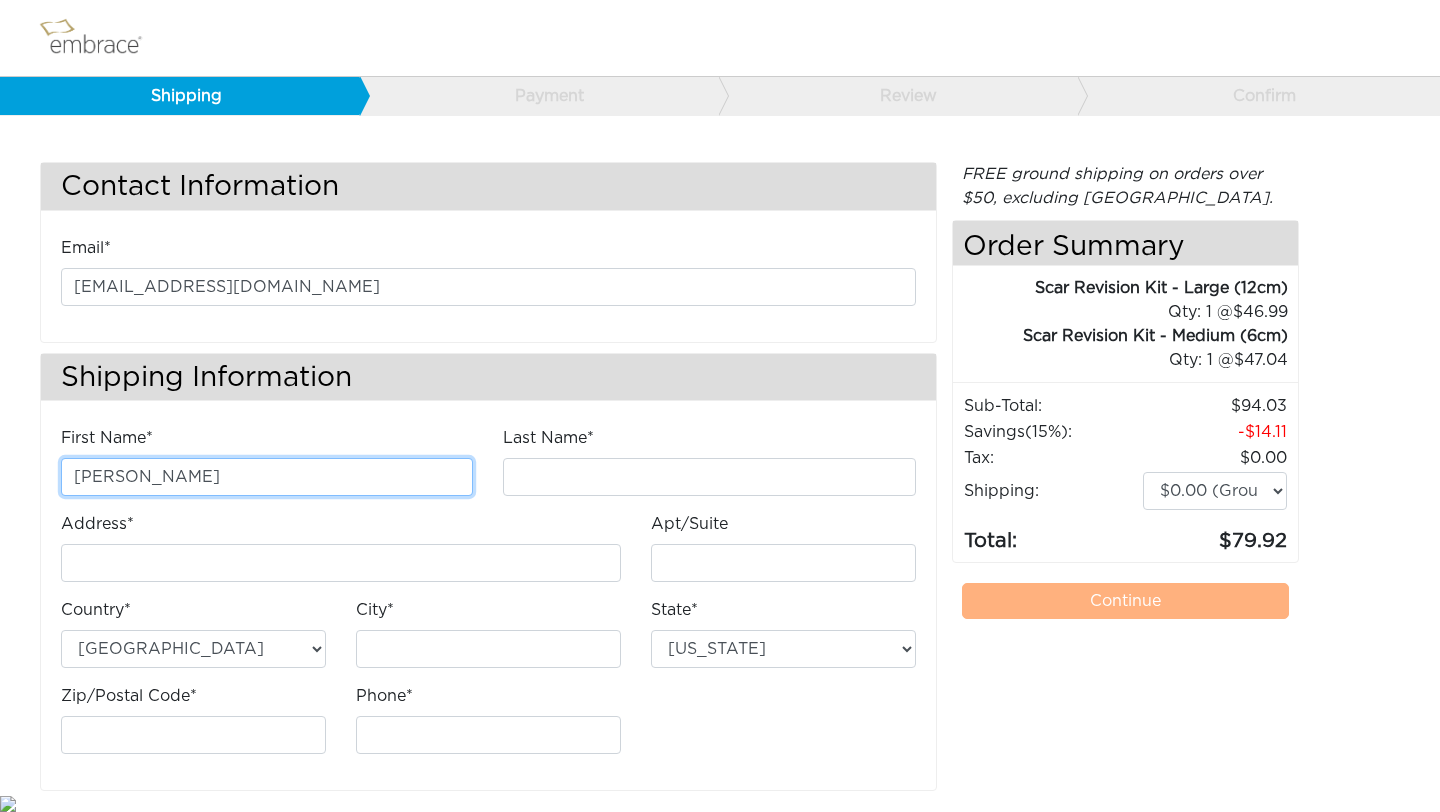 type on "[PERSON_NAME]" 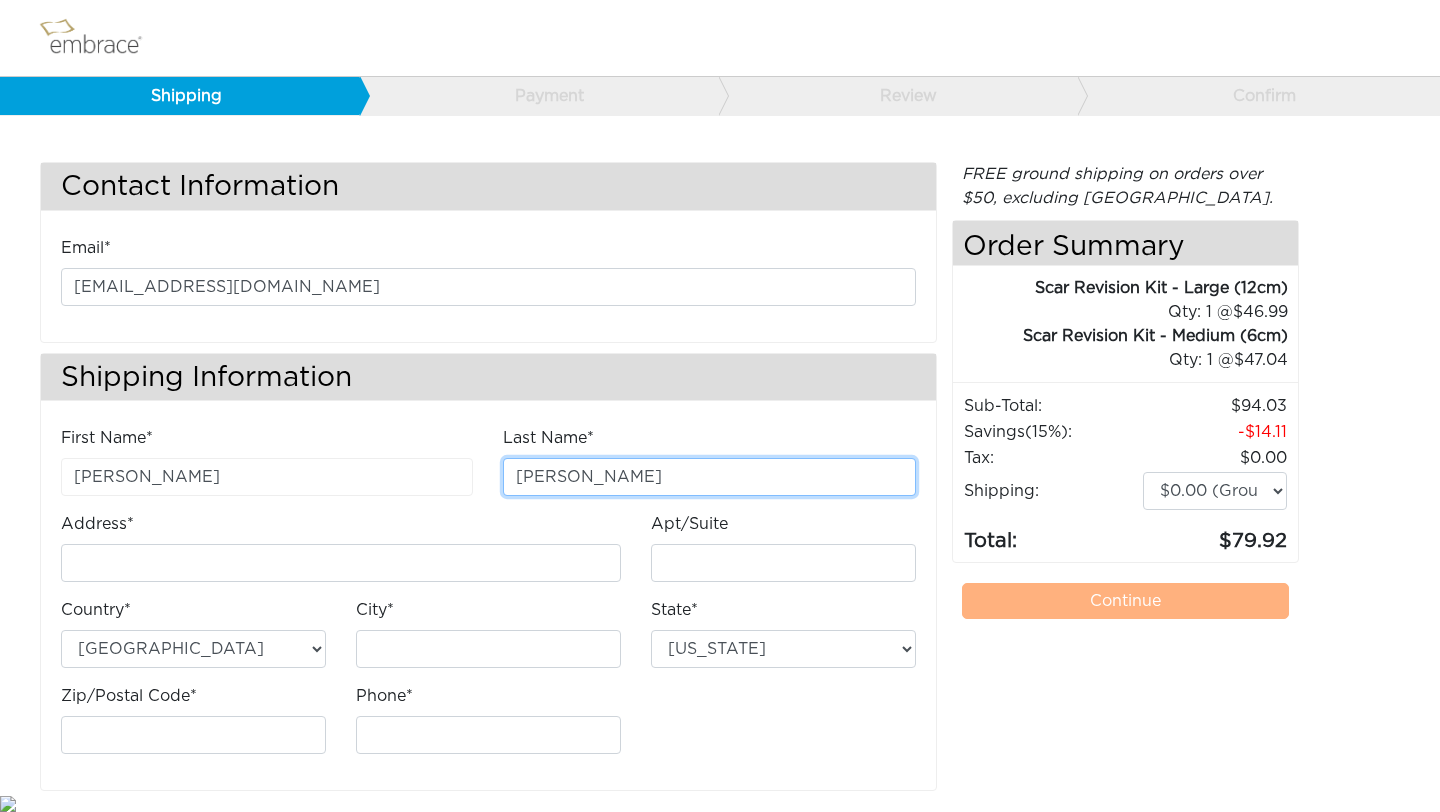 type on "Naranjo" 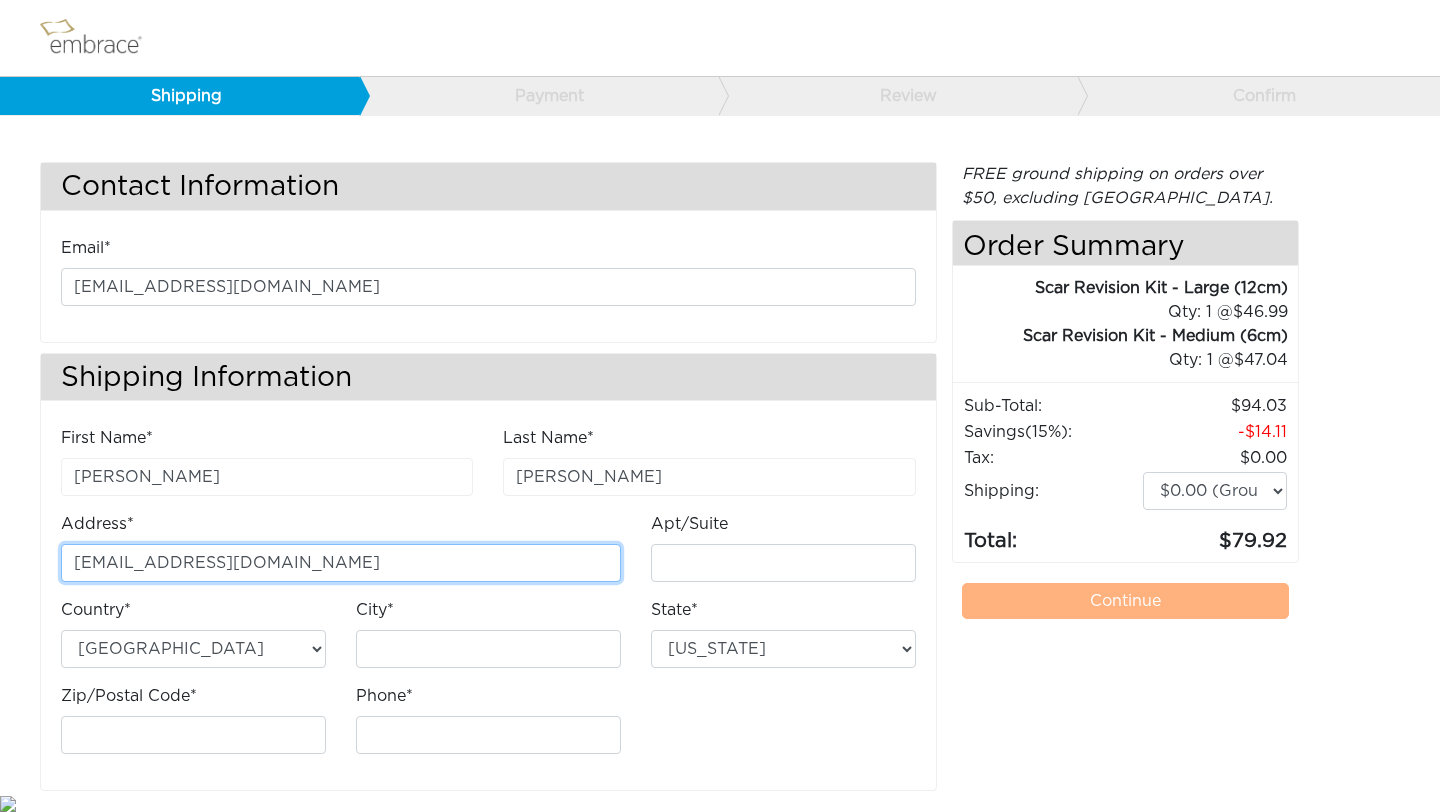 type on "[EMAIL_ADDRESS][DOMAIN_NAME]" 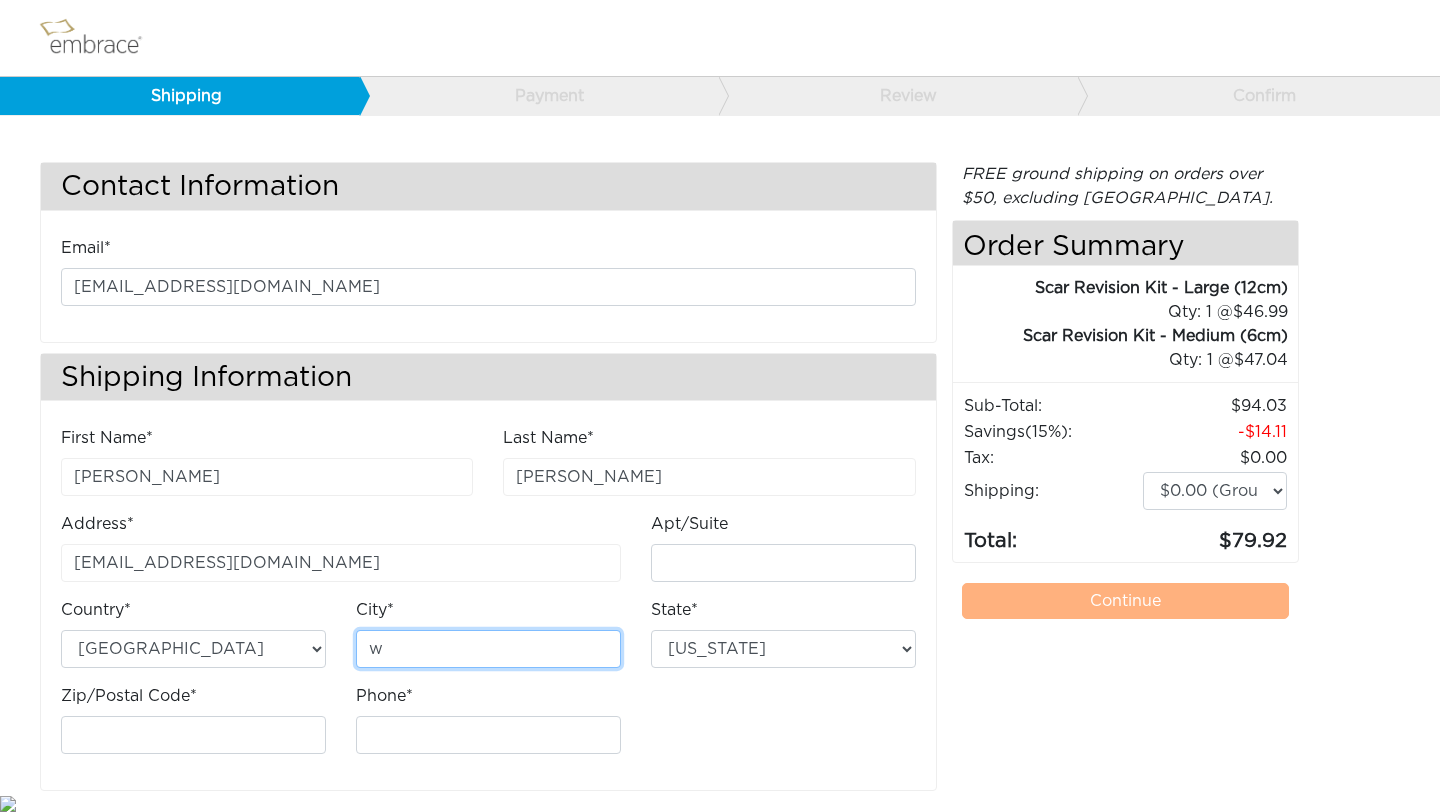 type on "Waxhaw" 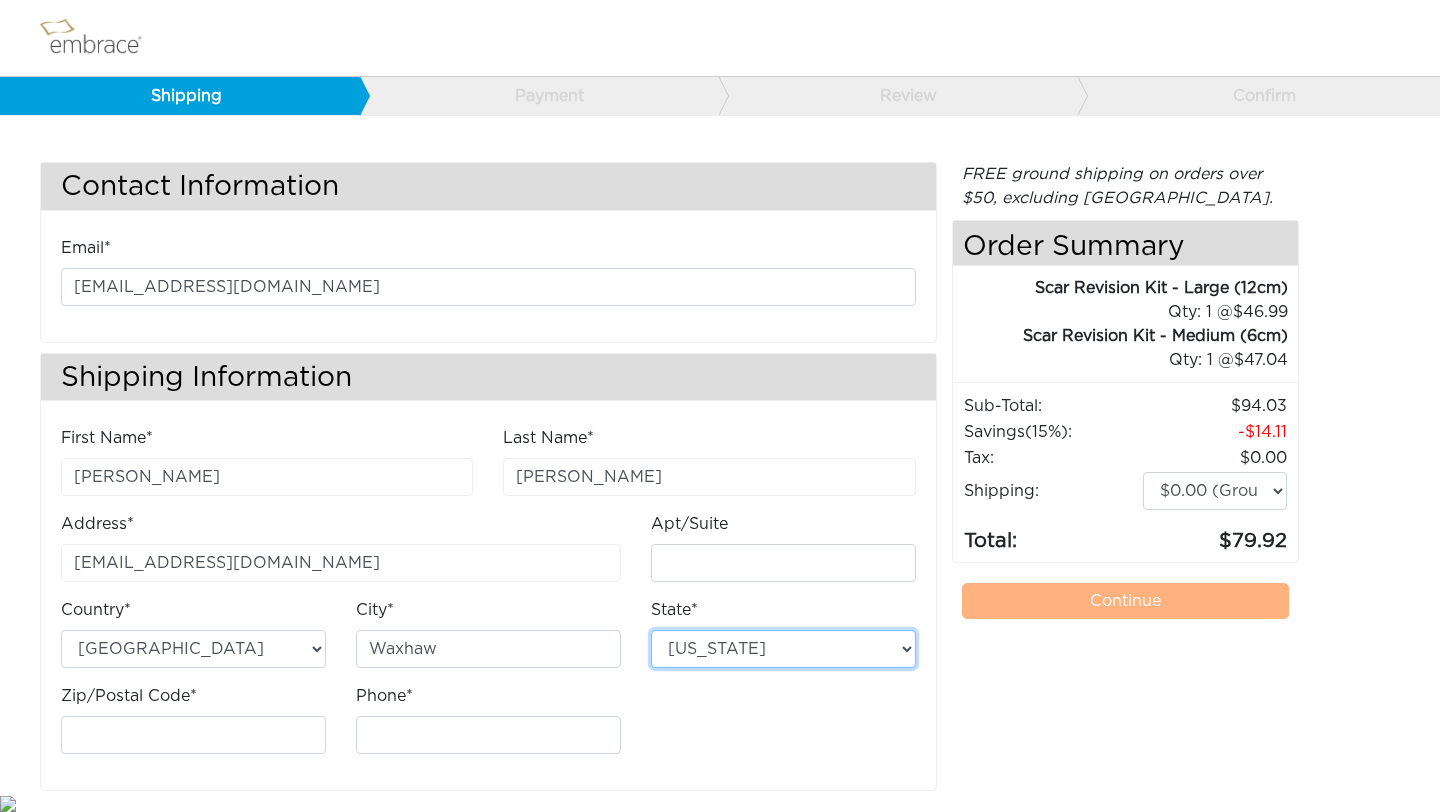 select on "NC" 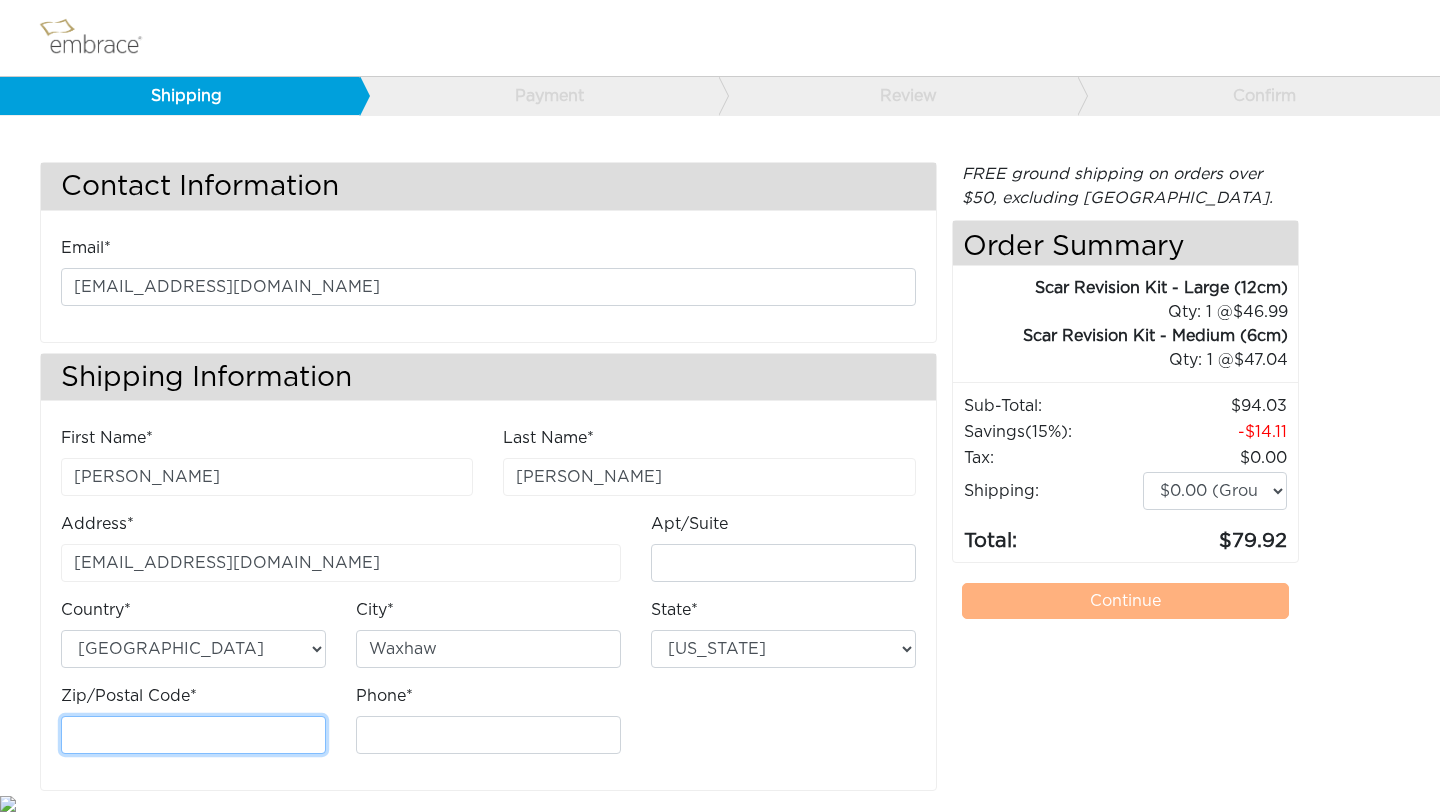 type on "28173" 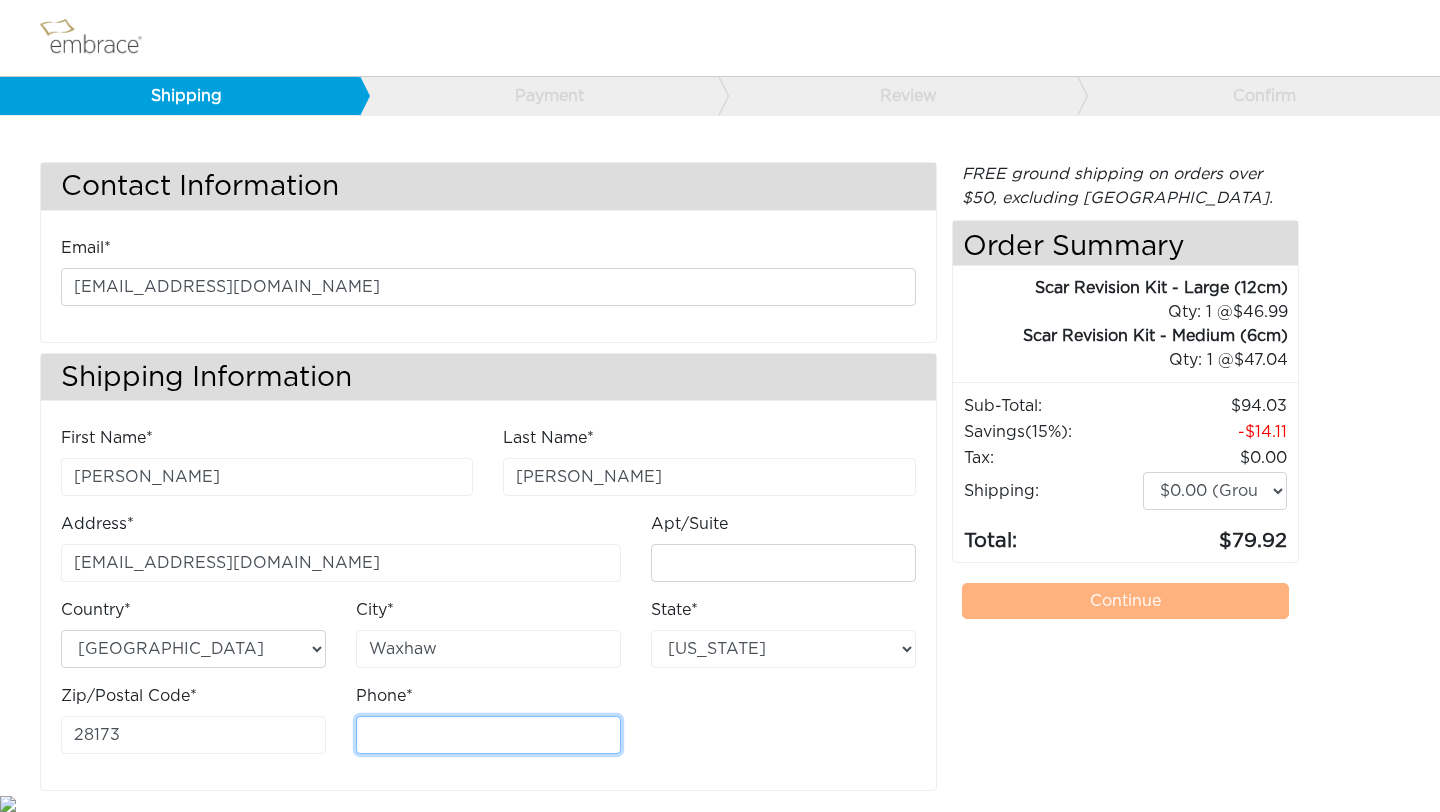 click on "Phone*" at bounding box center [488, 735] 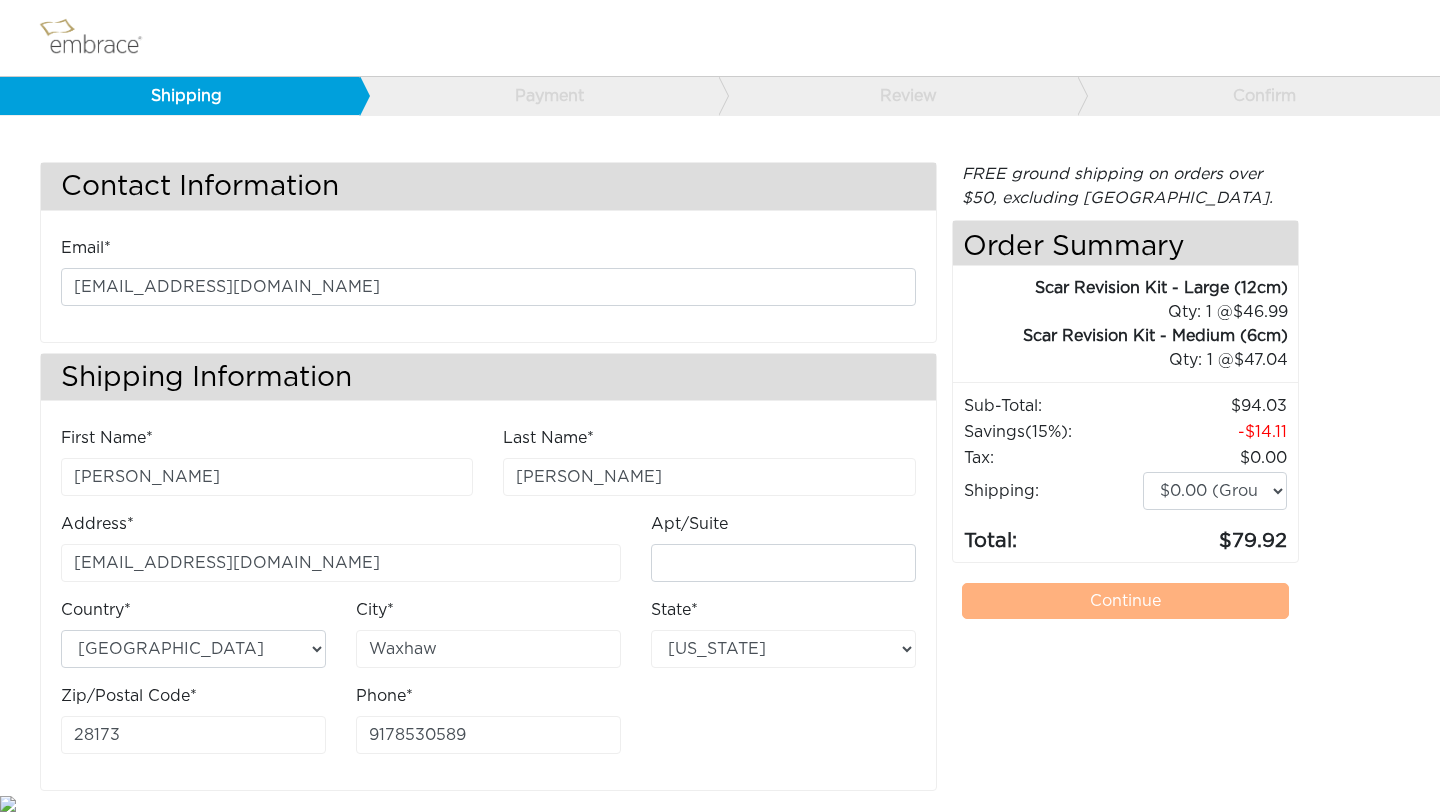 click on "First Name*
Nicole
Last Name*
Naranjo
Address*
nicolenaranjo365@gmail.com
City*" at bounding box center [488, 598] 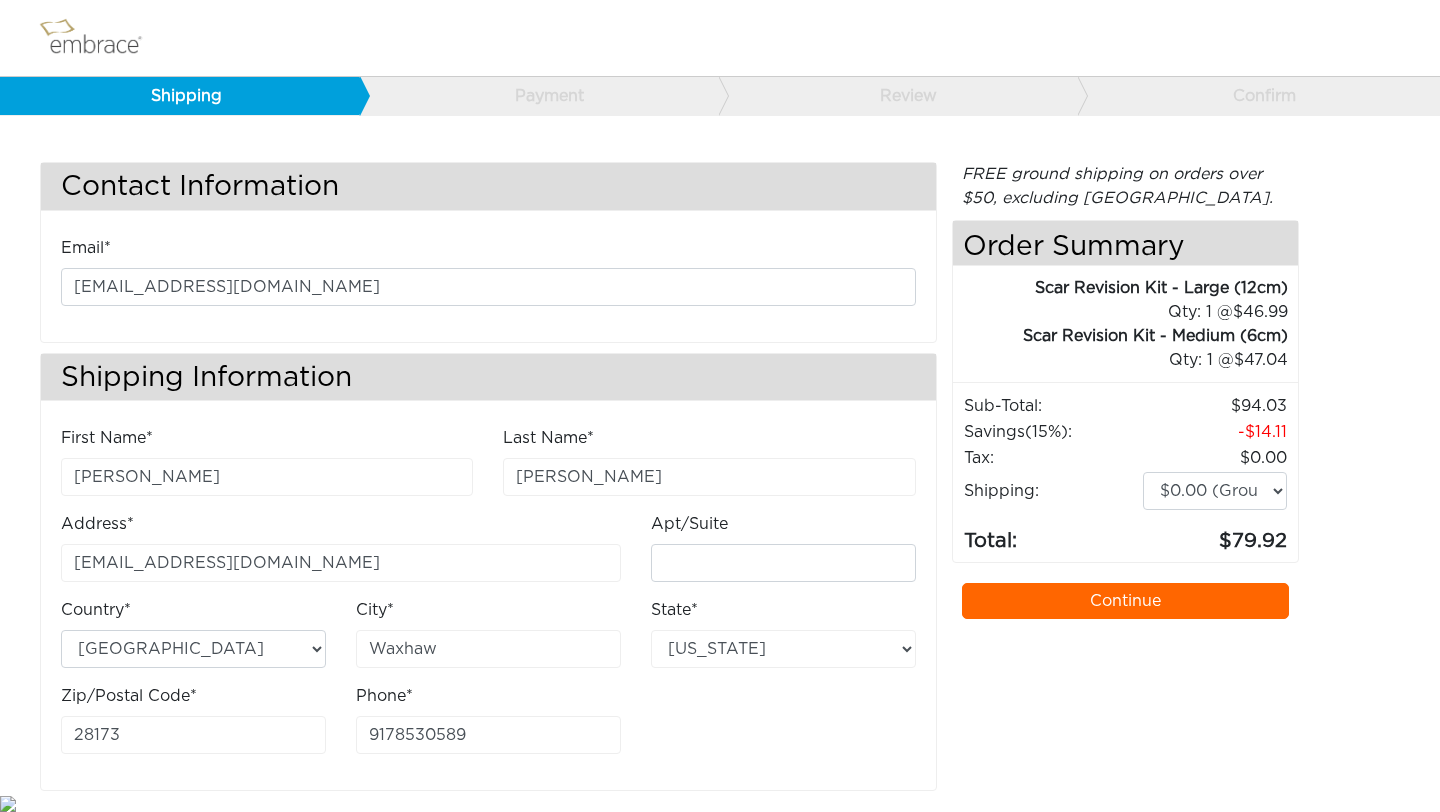 scroll, scrollTop: 3, scrollLeft: 0, axis: vertical 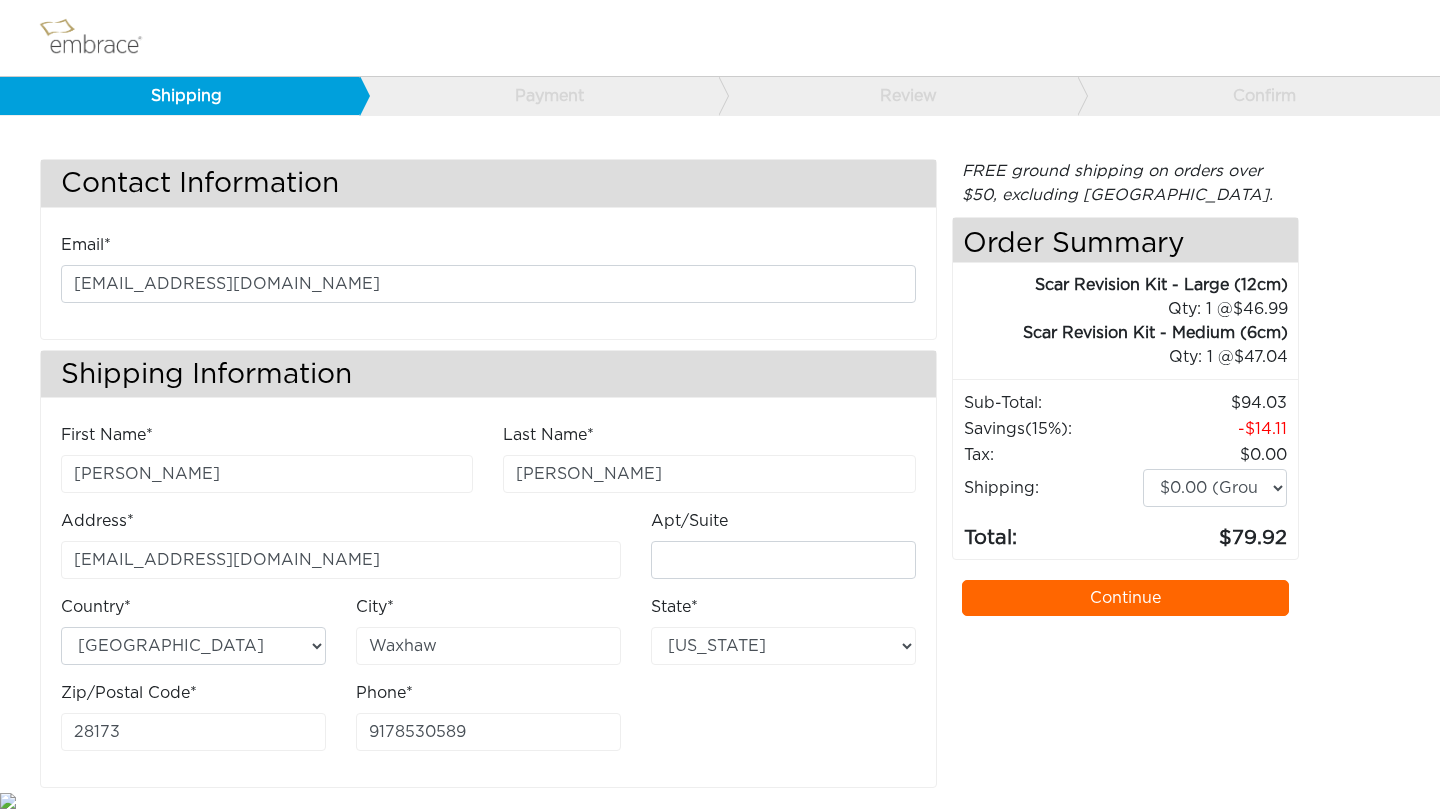 click on "Continue" at bounding box center [1126, 598] 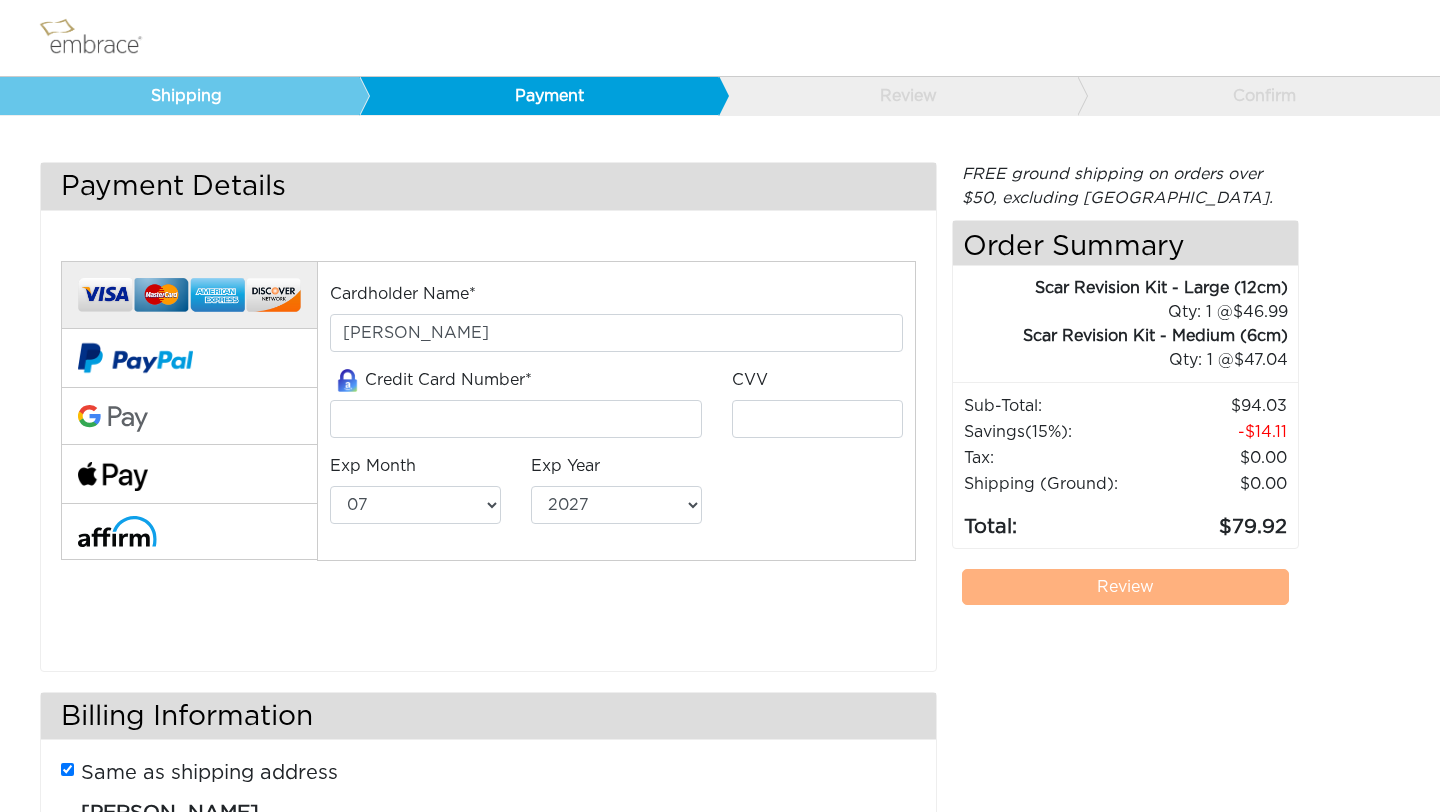 select on "7" 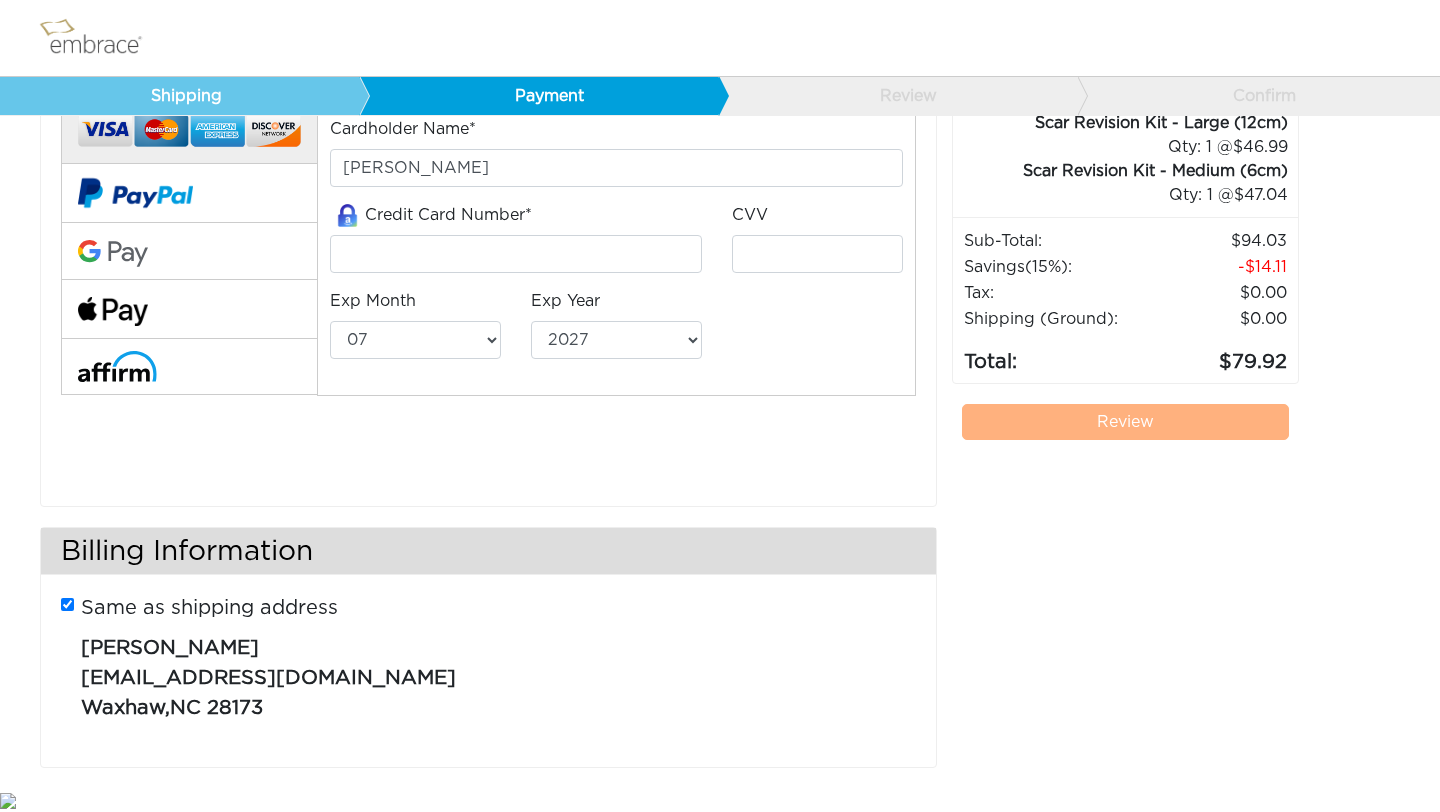 scroll, scrollTop: 0, scrollLeft: 0, axis: both 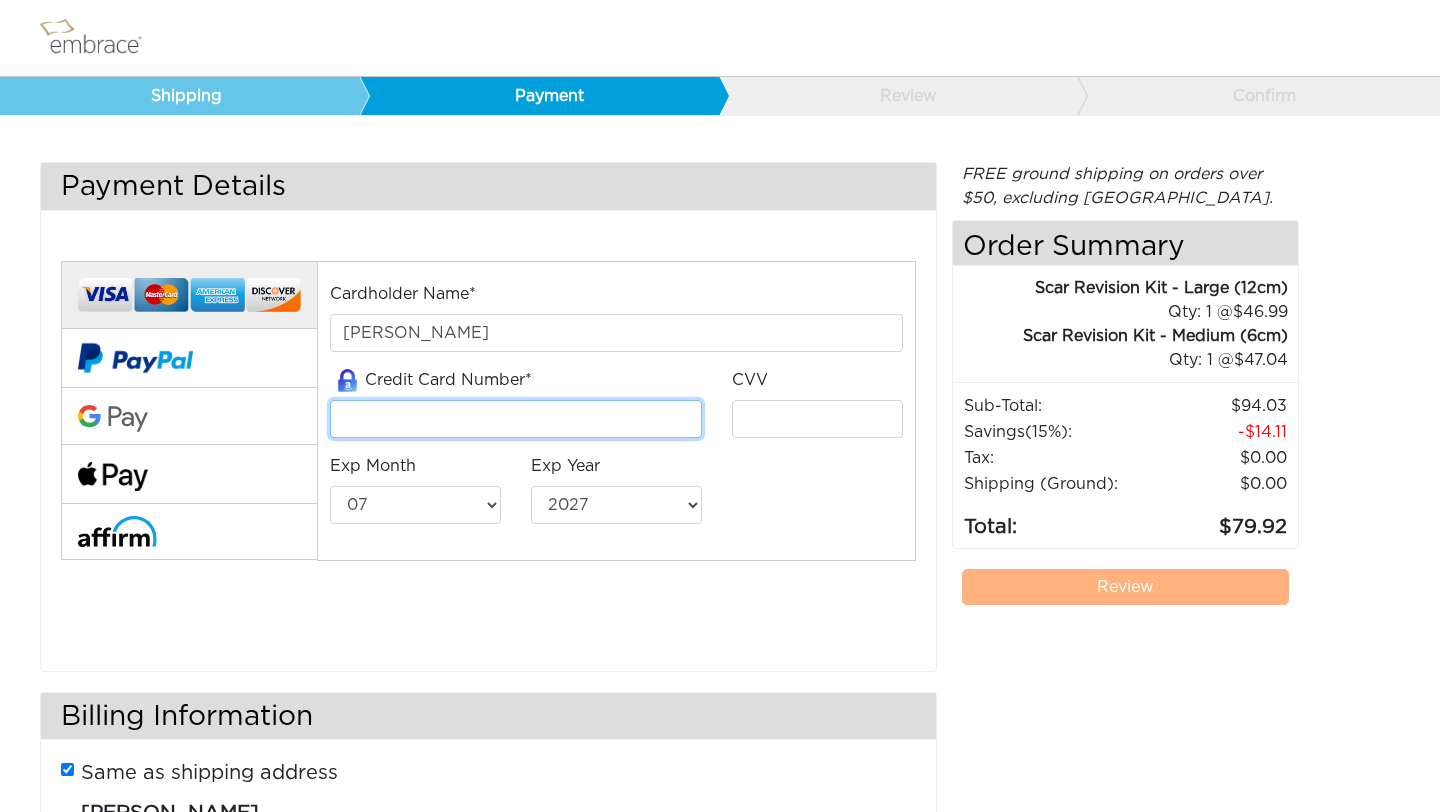 click at bounding box center (516, 419) 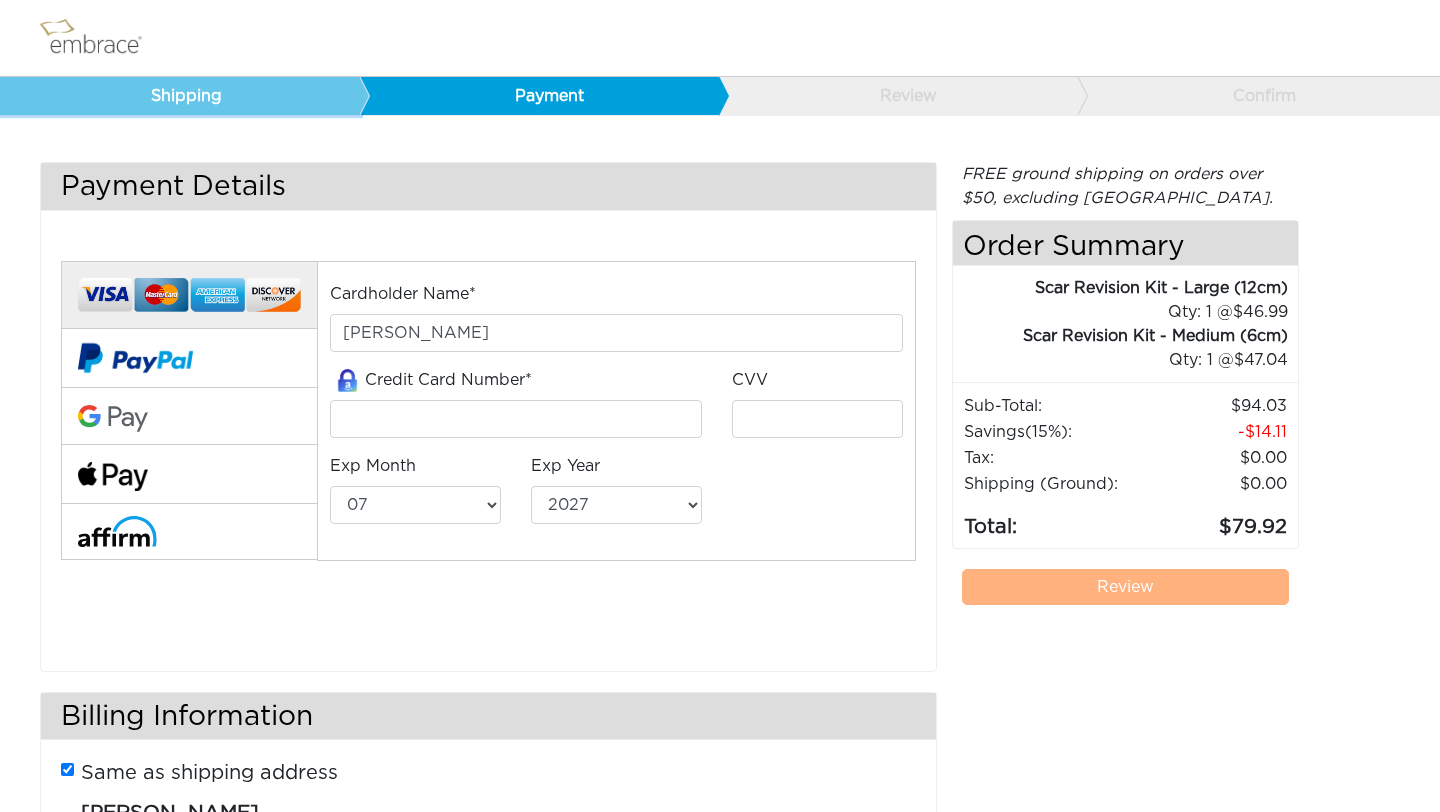 click on "Shipping" at bounding box center [180, 96] 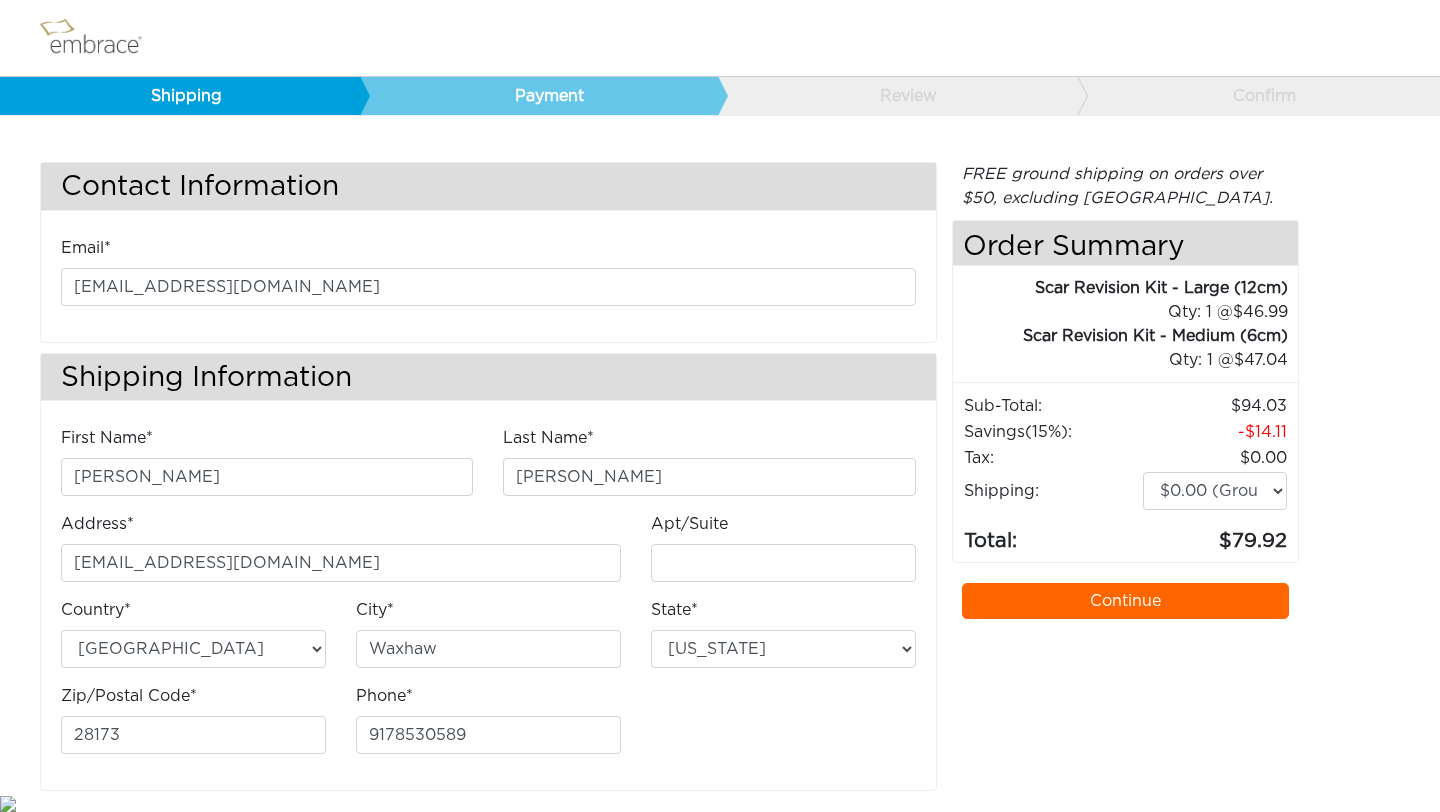 select on "NC" 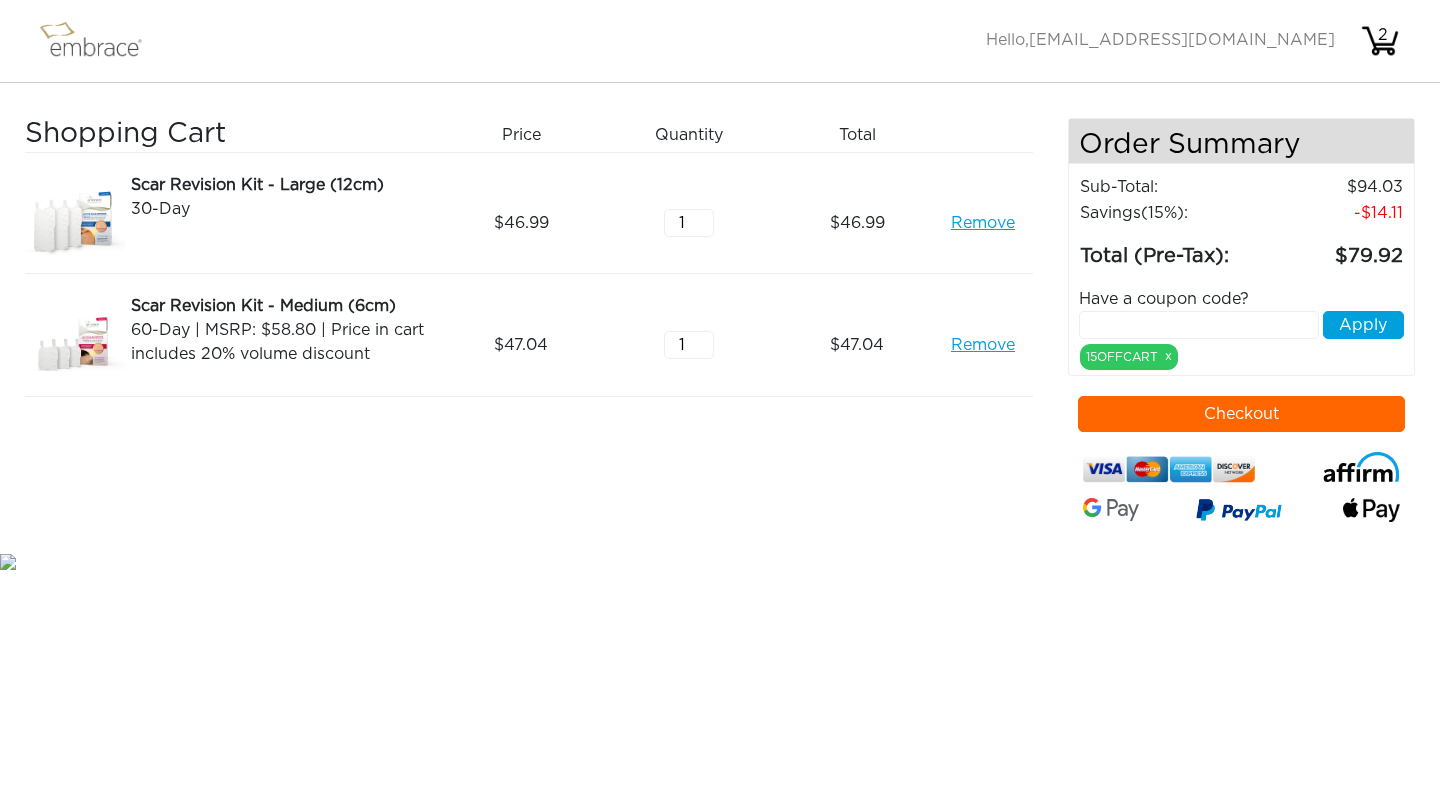 scroll, scrollTop: 0, scrollLeft: 0, axis: both 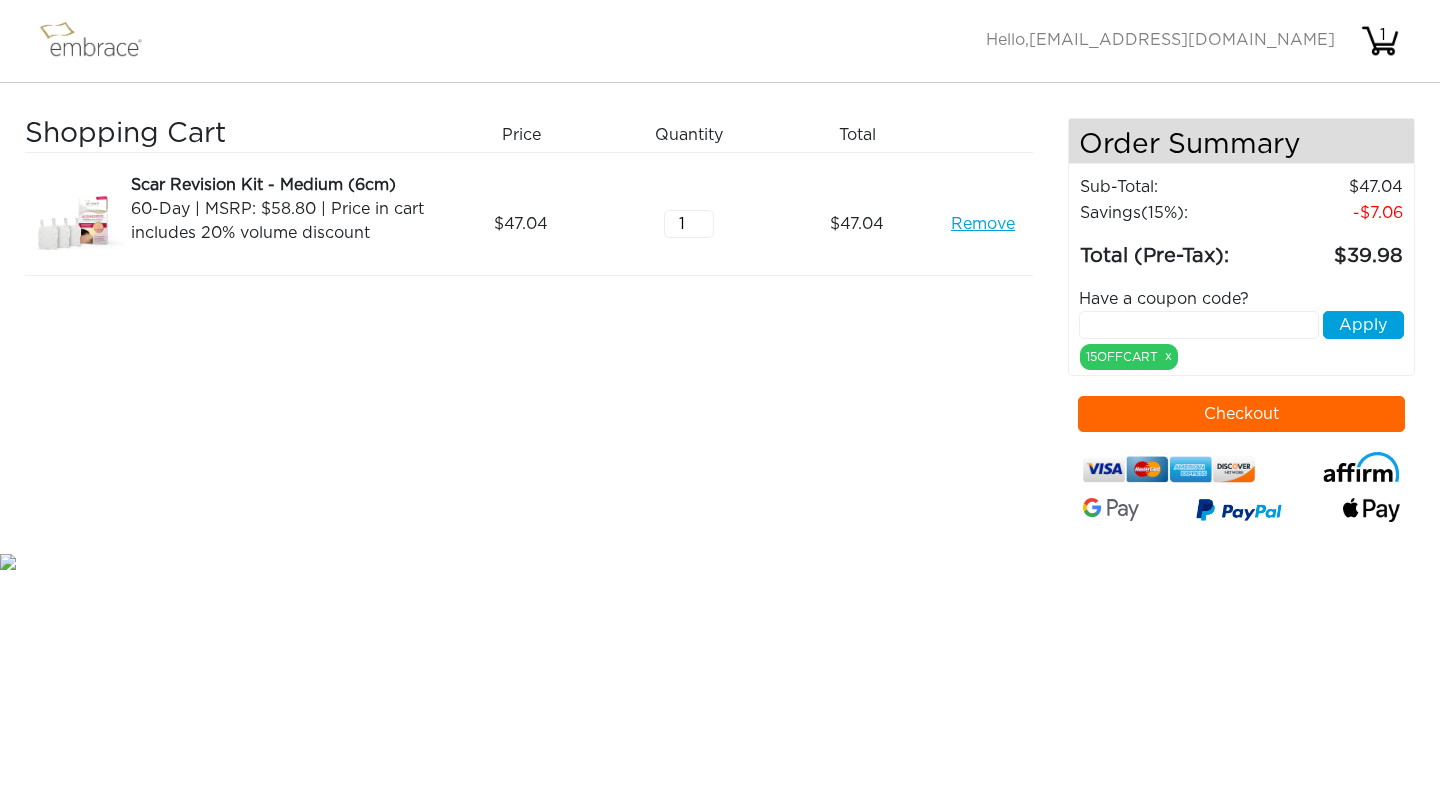 click on "Checkout" at bounding box center (1242, 414) 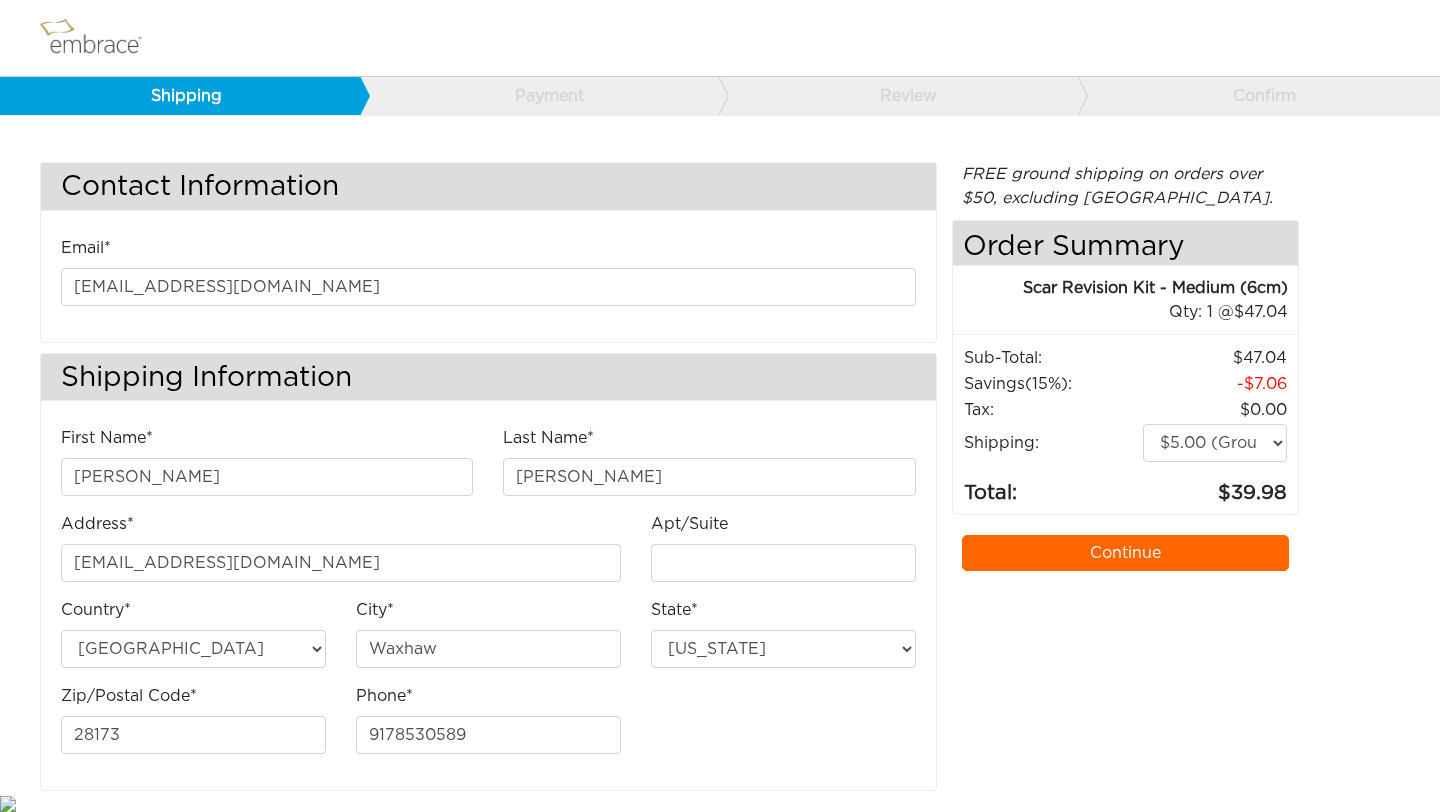select on "NC" 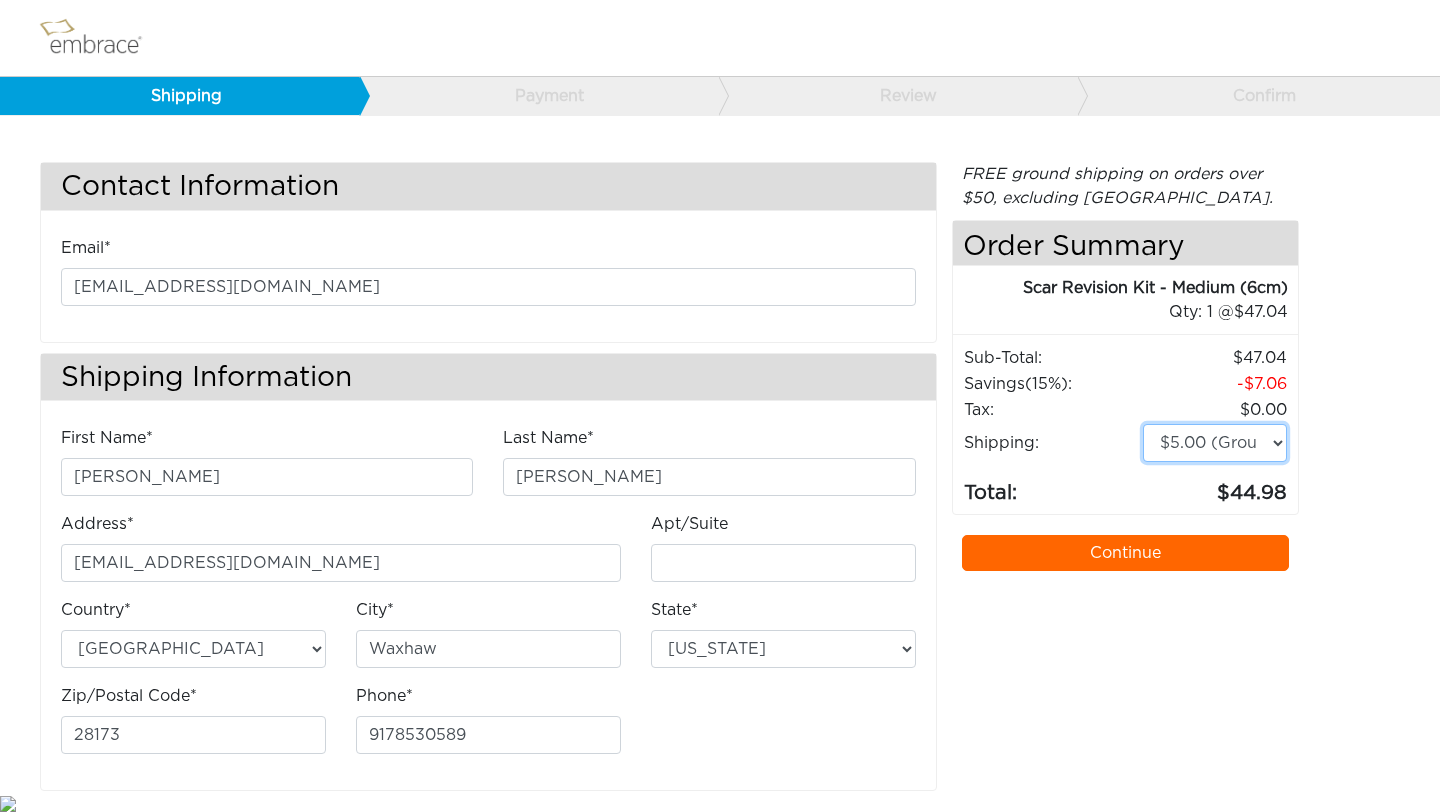 click on "$5.00 (Ground)
$15.00 (Express Saver)
$20.00 (Two Day)
$30.00 (Overnight)" at bounding box center [1215, 443] 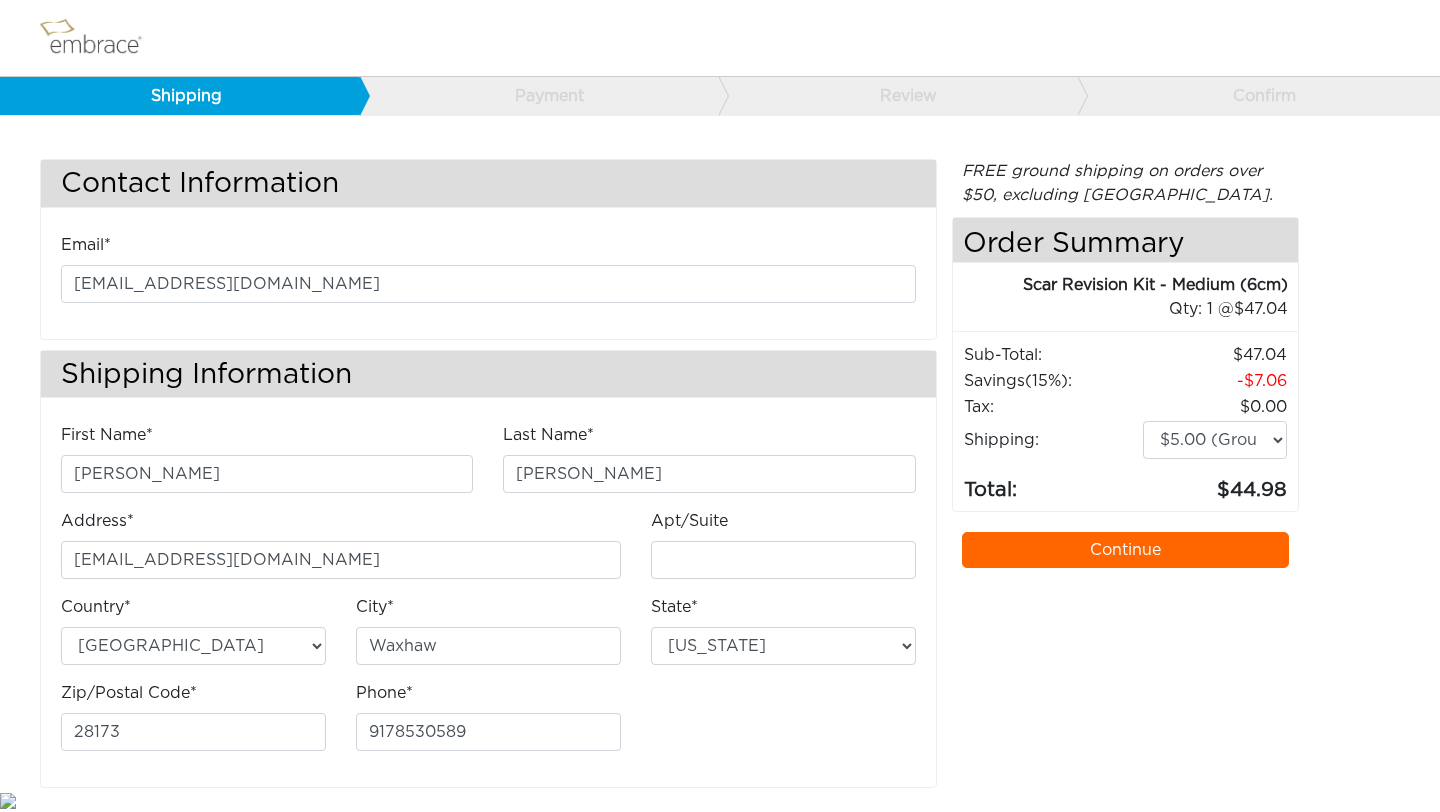 click on "Continue" at bounding box center [1126, 550] 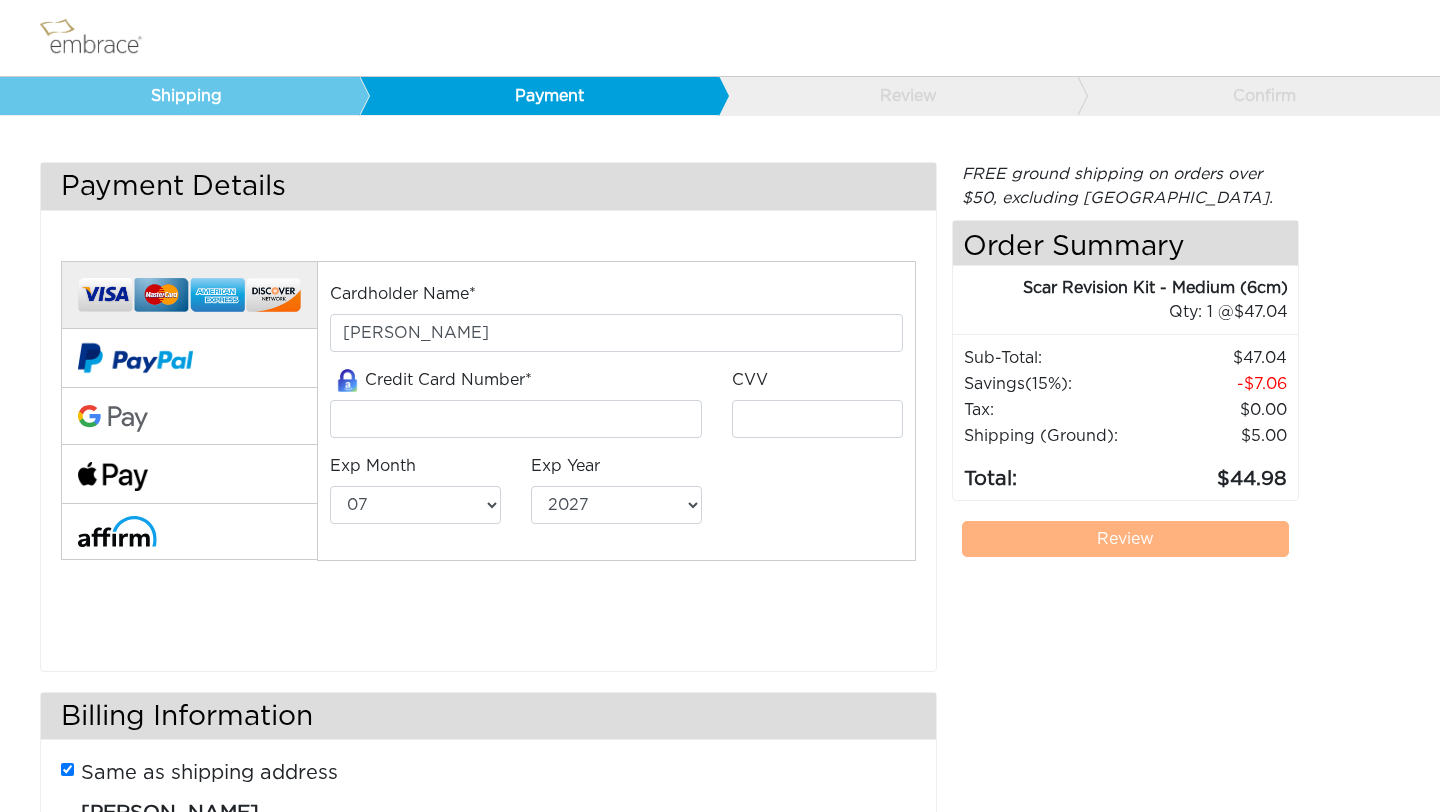 select on "7" 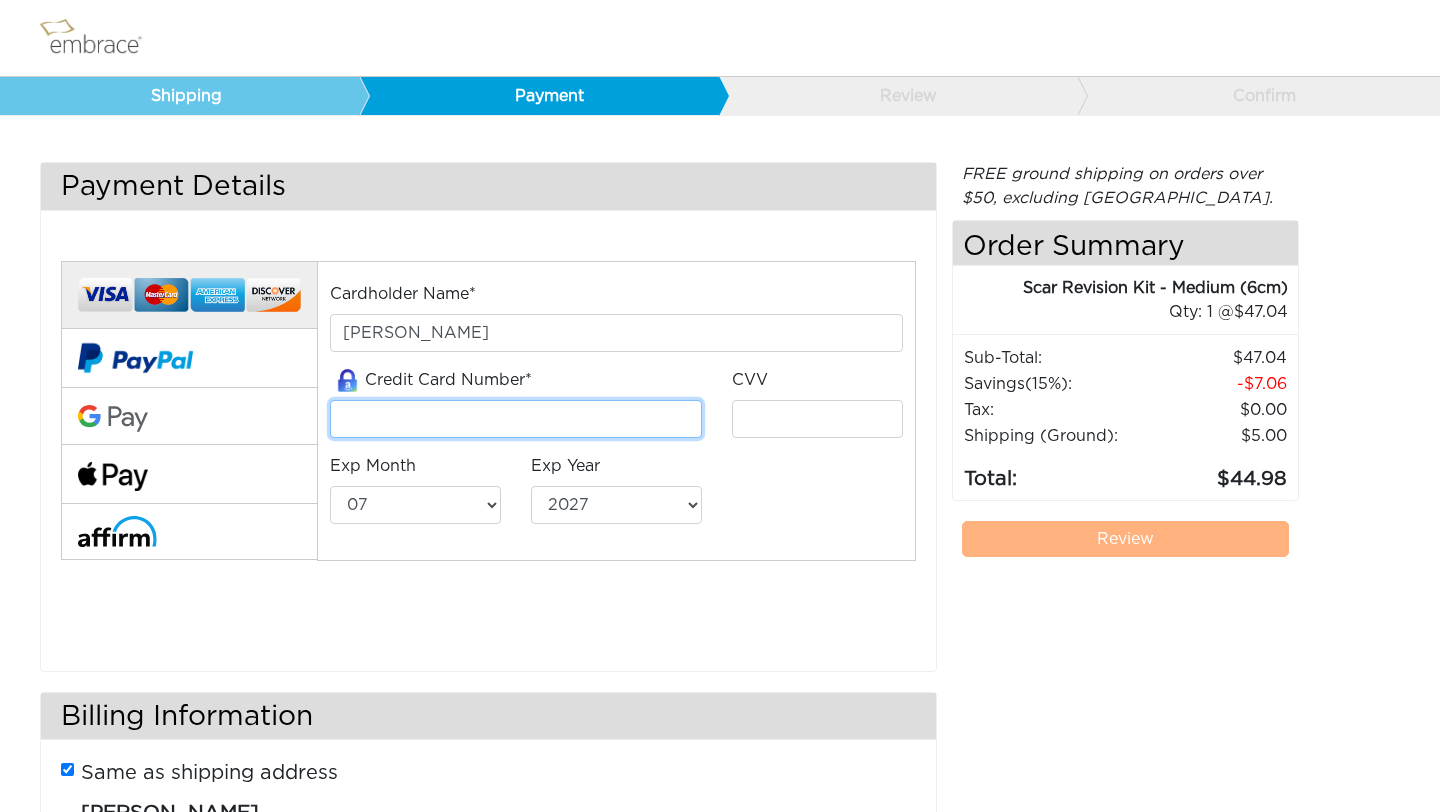 click at bounding box center [516, 419] 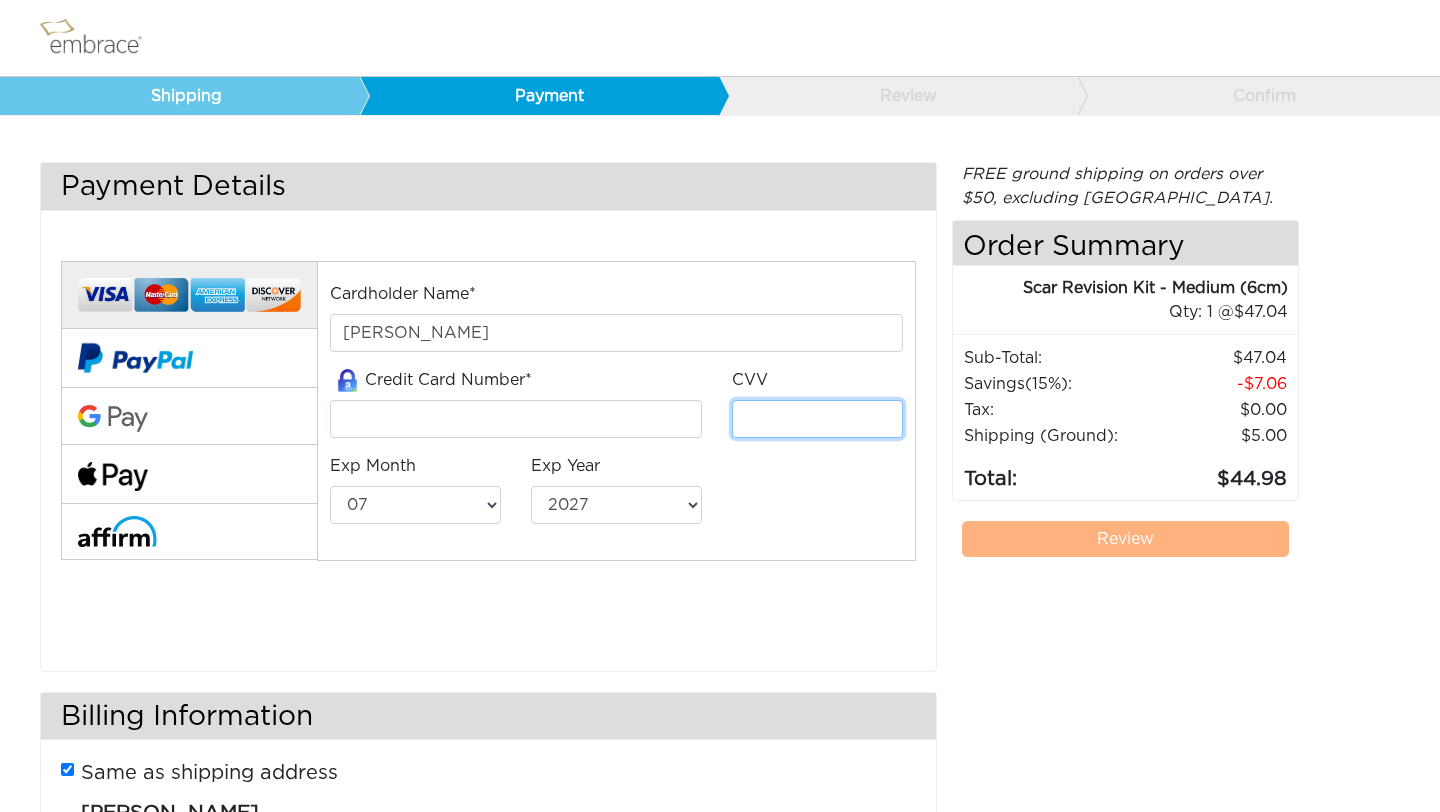 click at bounding box center (817, 419) 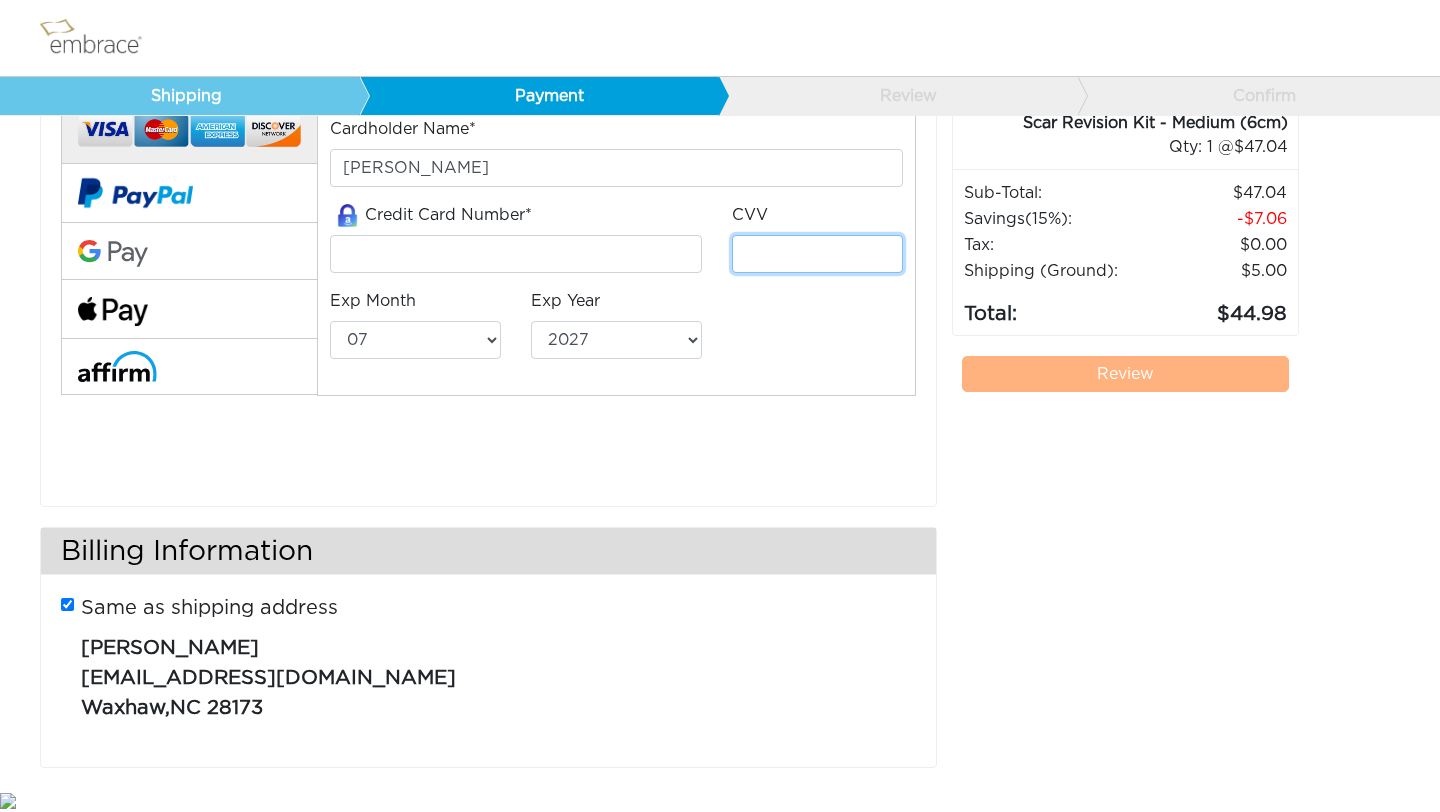 scroll, scrollTop: 0, scrollLeft: 0, axis: both 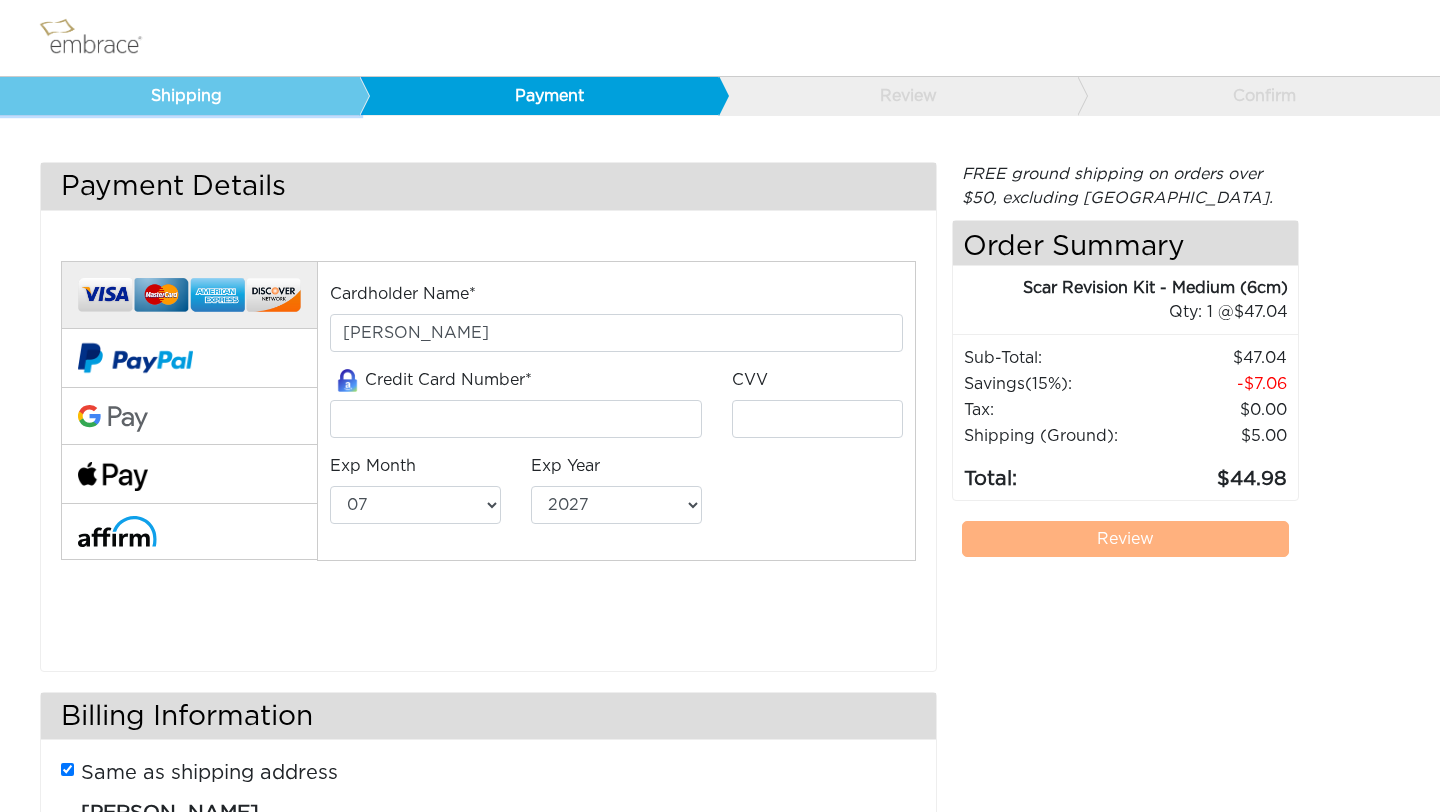 click on "Shipping" at bounding box center [180, 96] 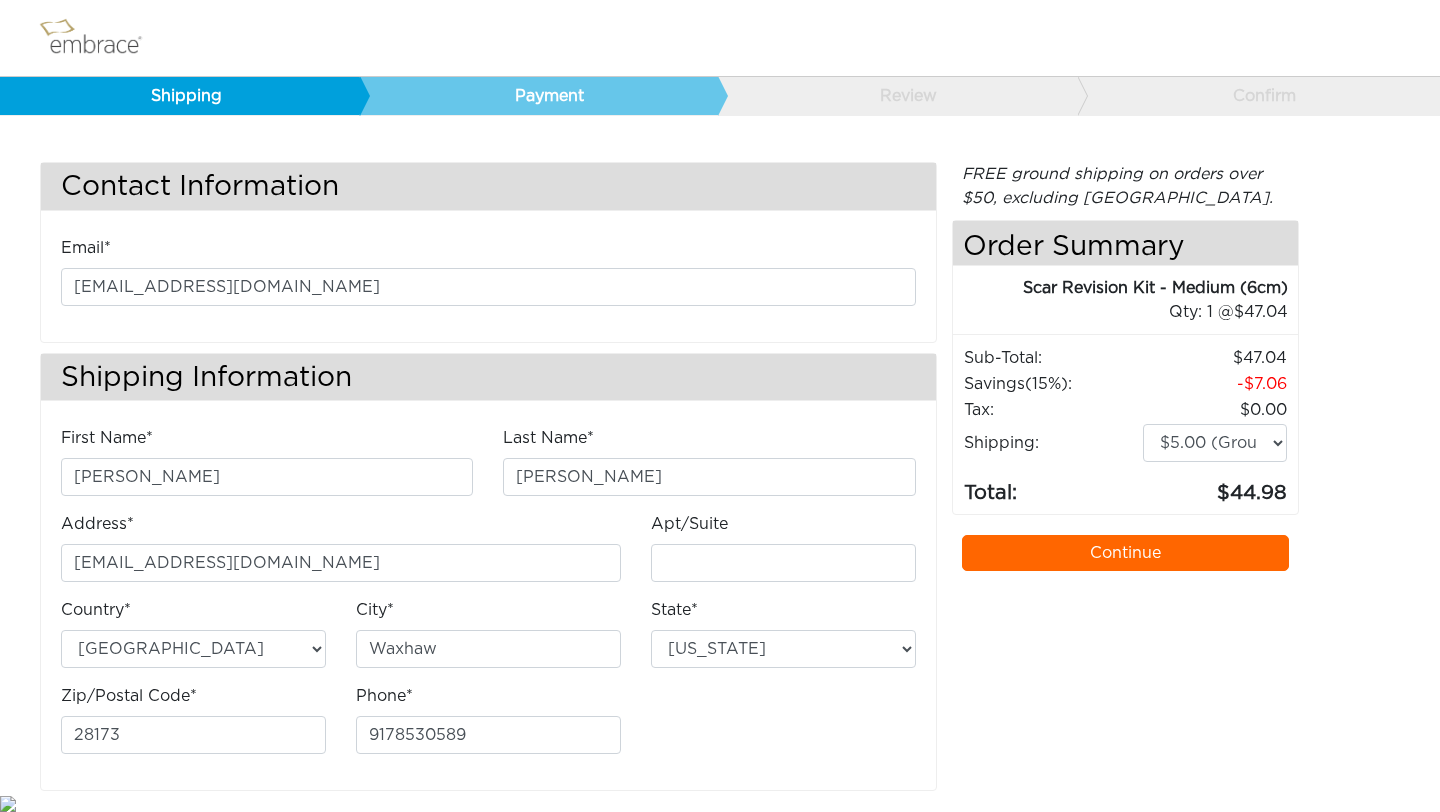 select on "NC" 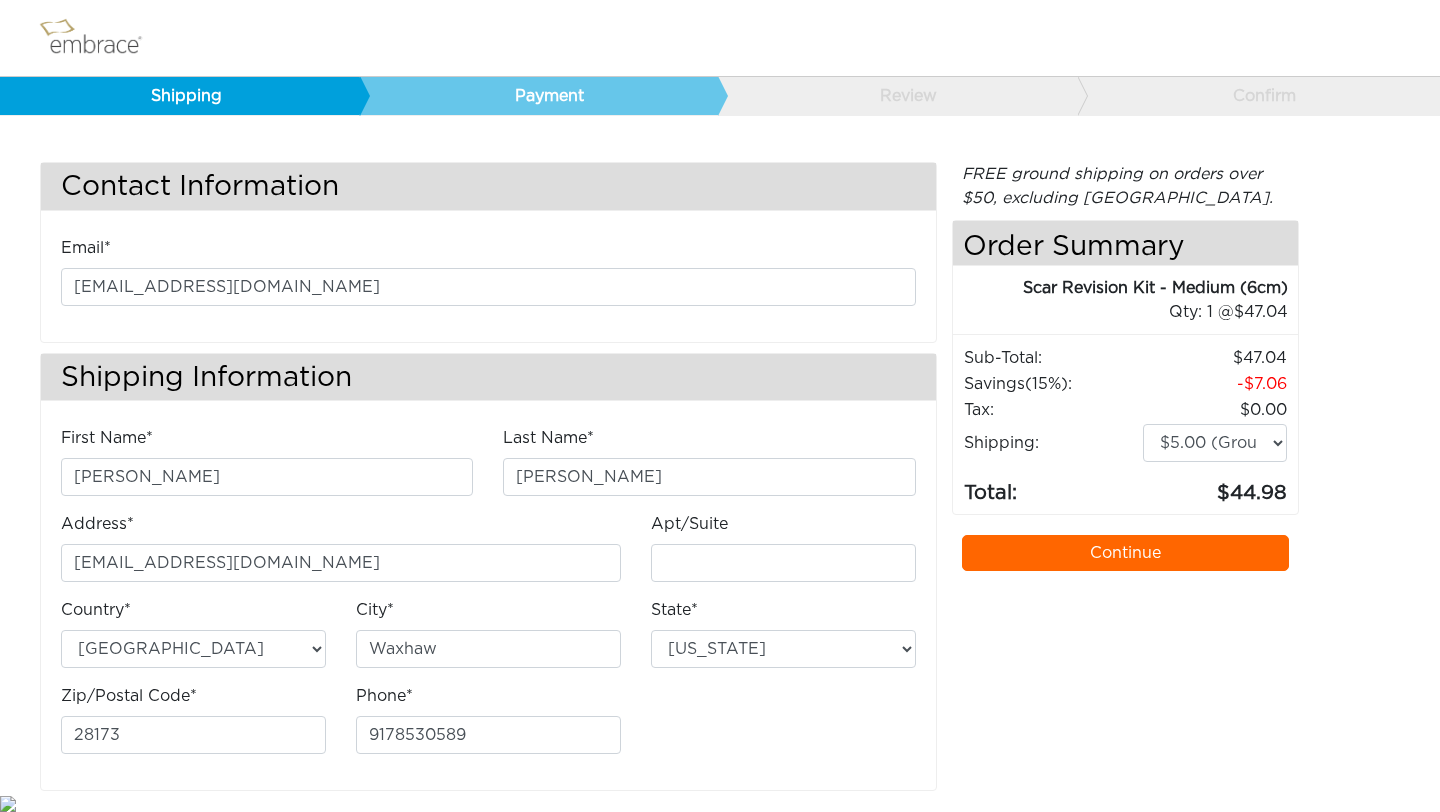 scroll, scrollTop: 3, scrollLeft: 0, axis: vertical 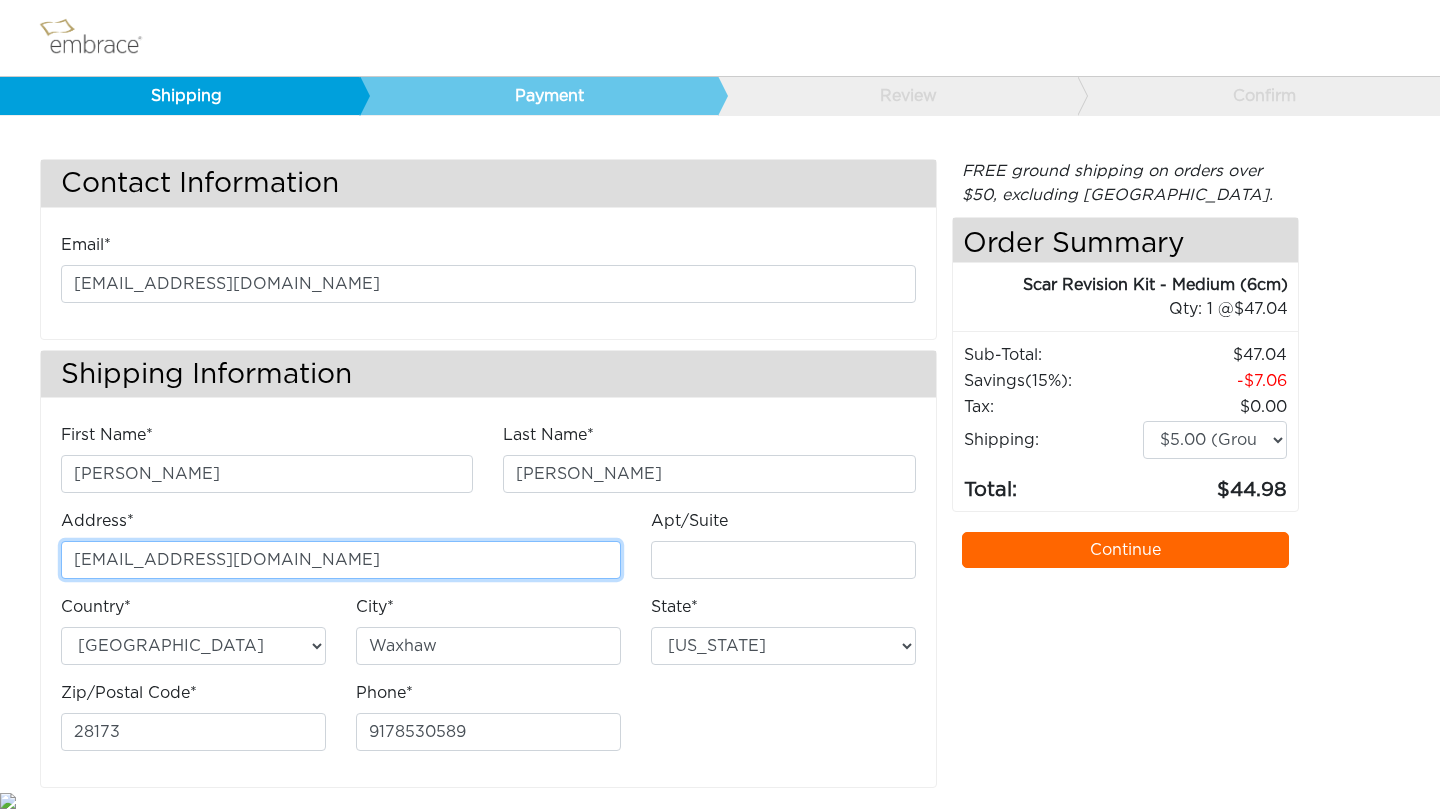 drag, startPoint x: 397, startPoint y: 575, endPoint x: 2, endPoint y: 546, distance: 396.06314 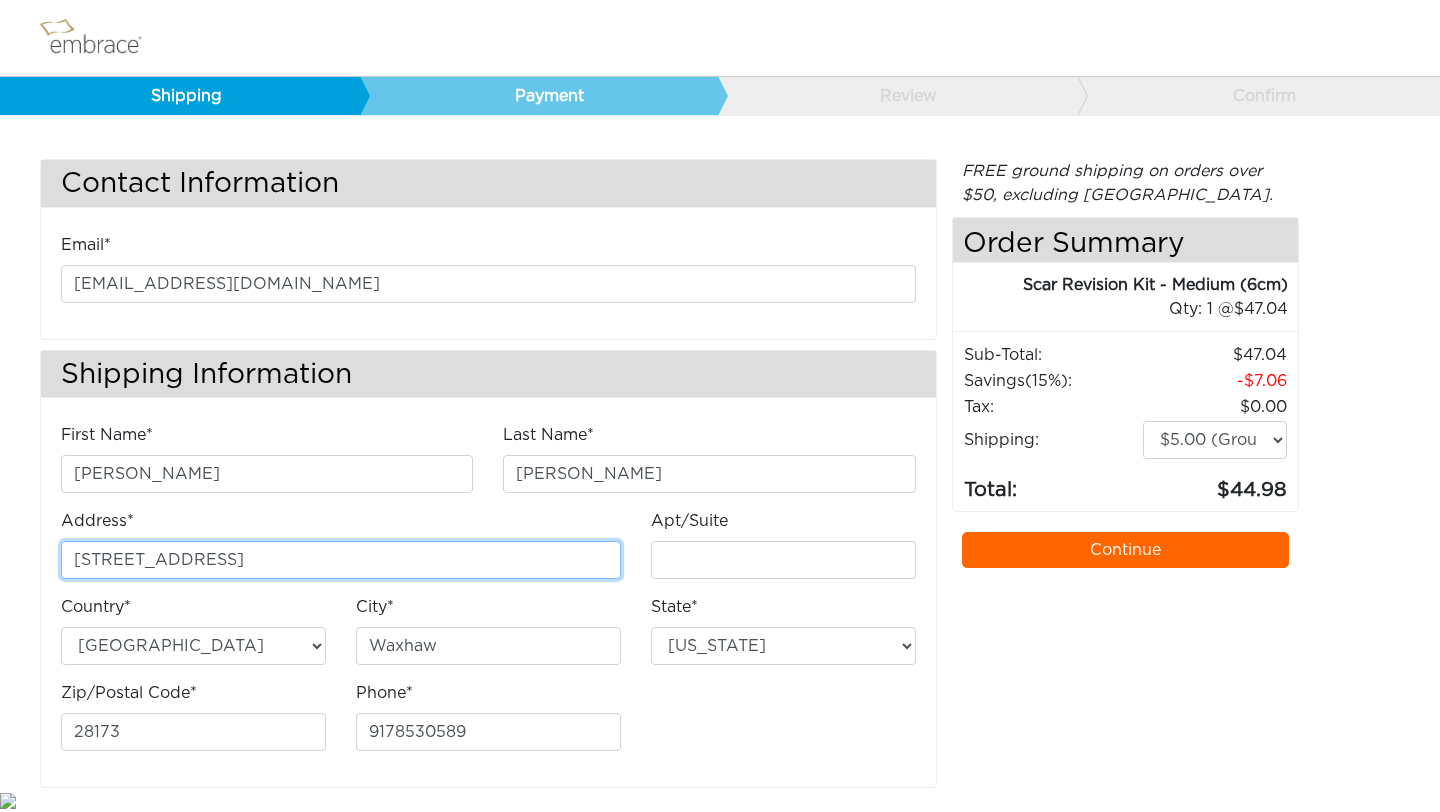 type on "[STREET_ADDRESS]" 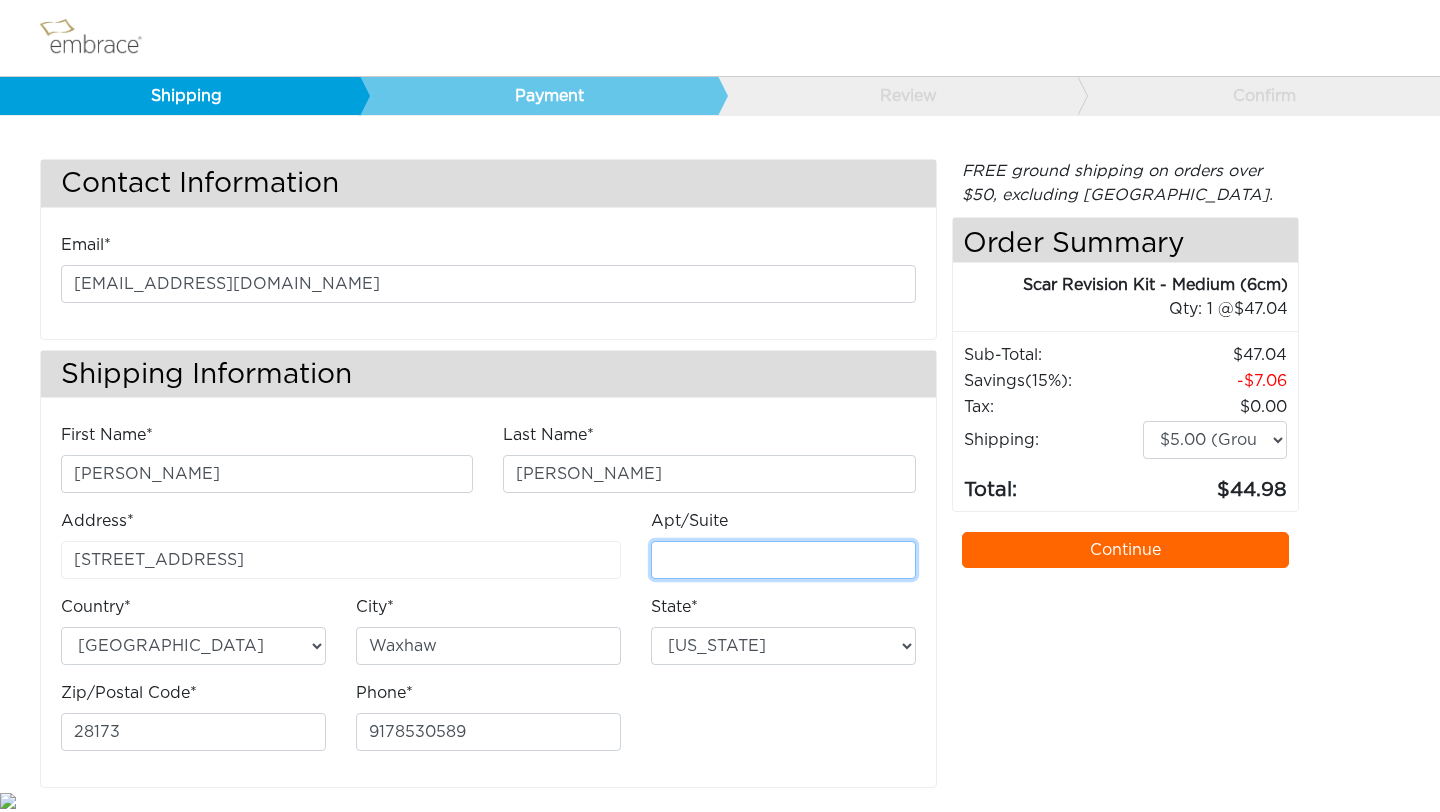 click on "Apt/Suite" at bounding box center (783, 560) 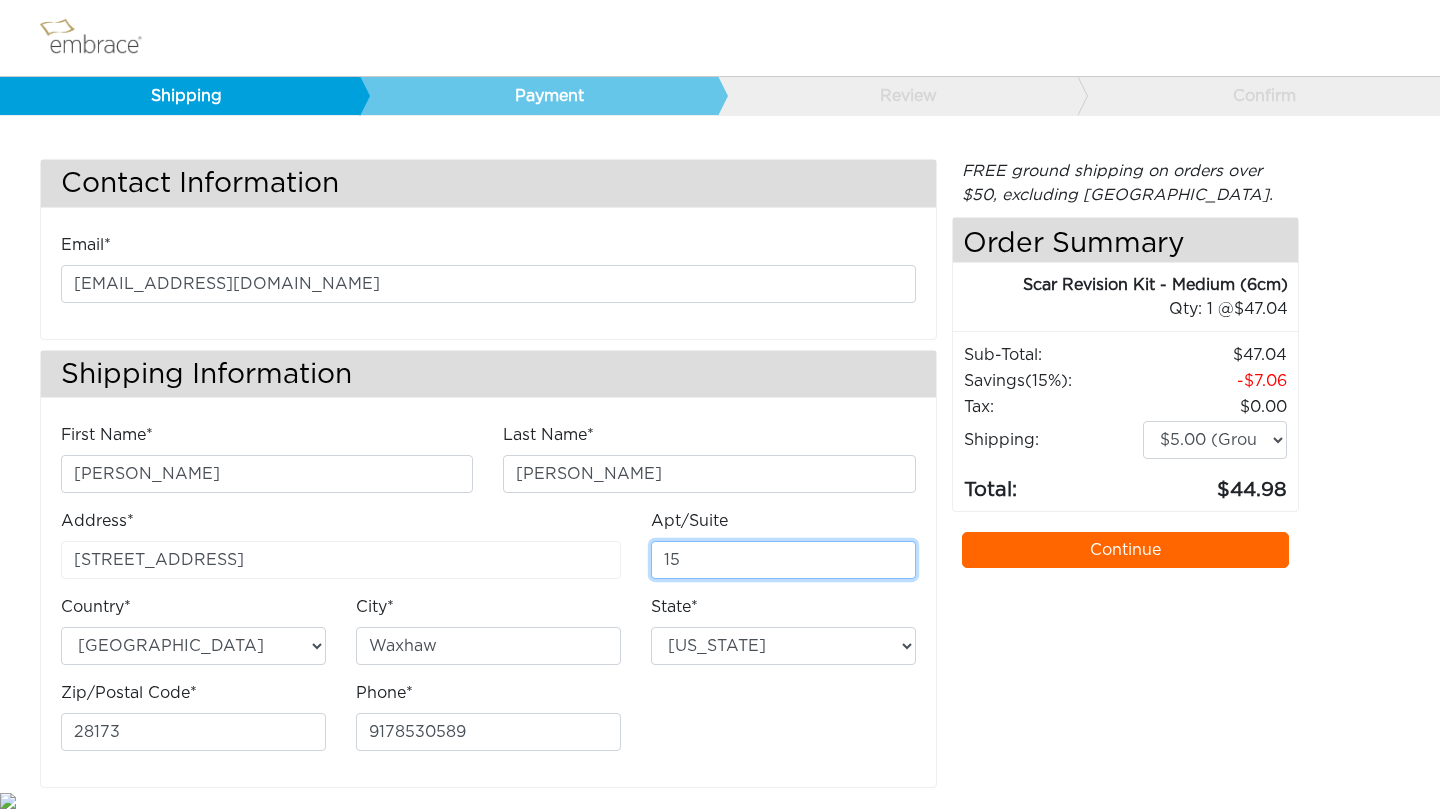 type on "15" 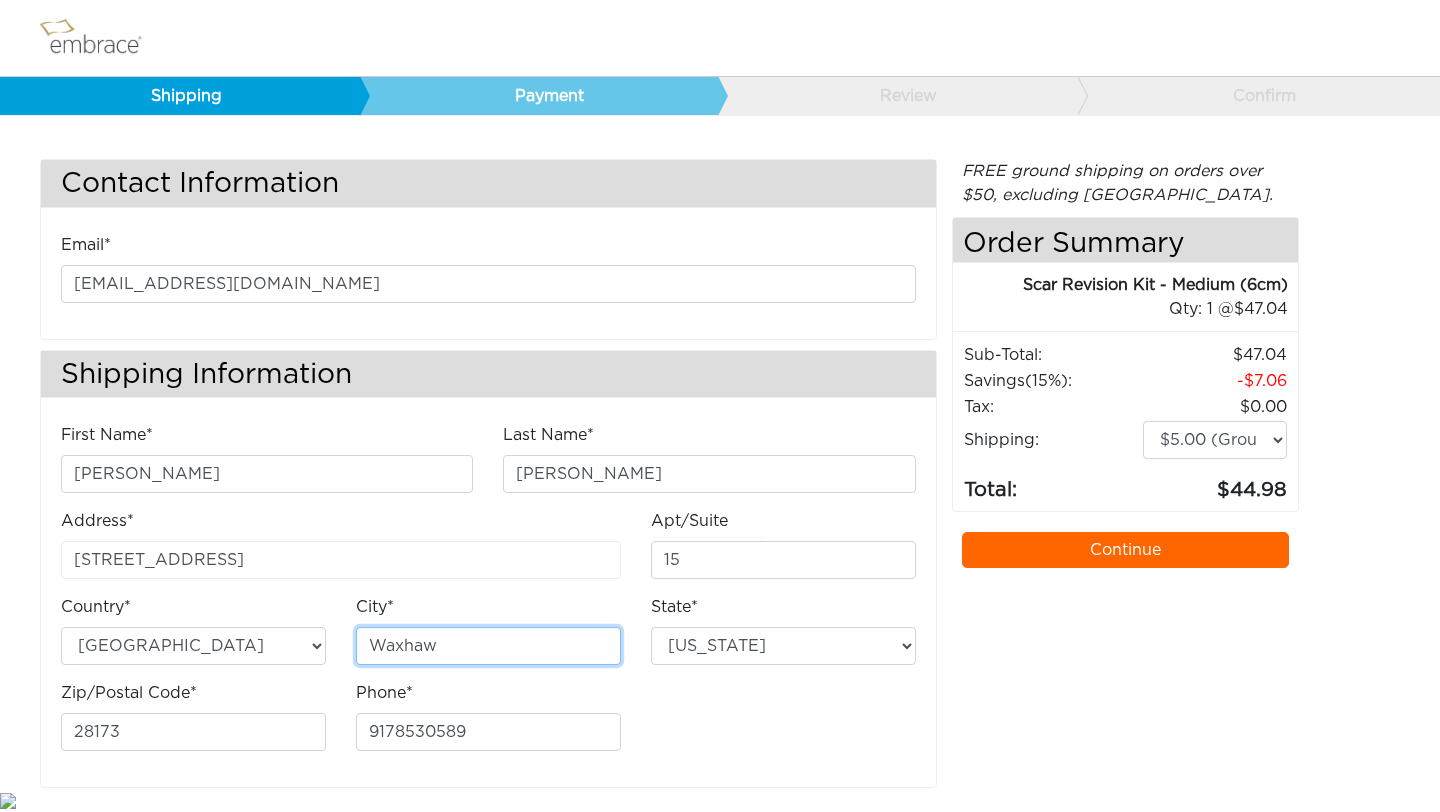 click on "Waxhaw" at bounding box center [488, 646] 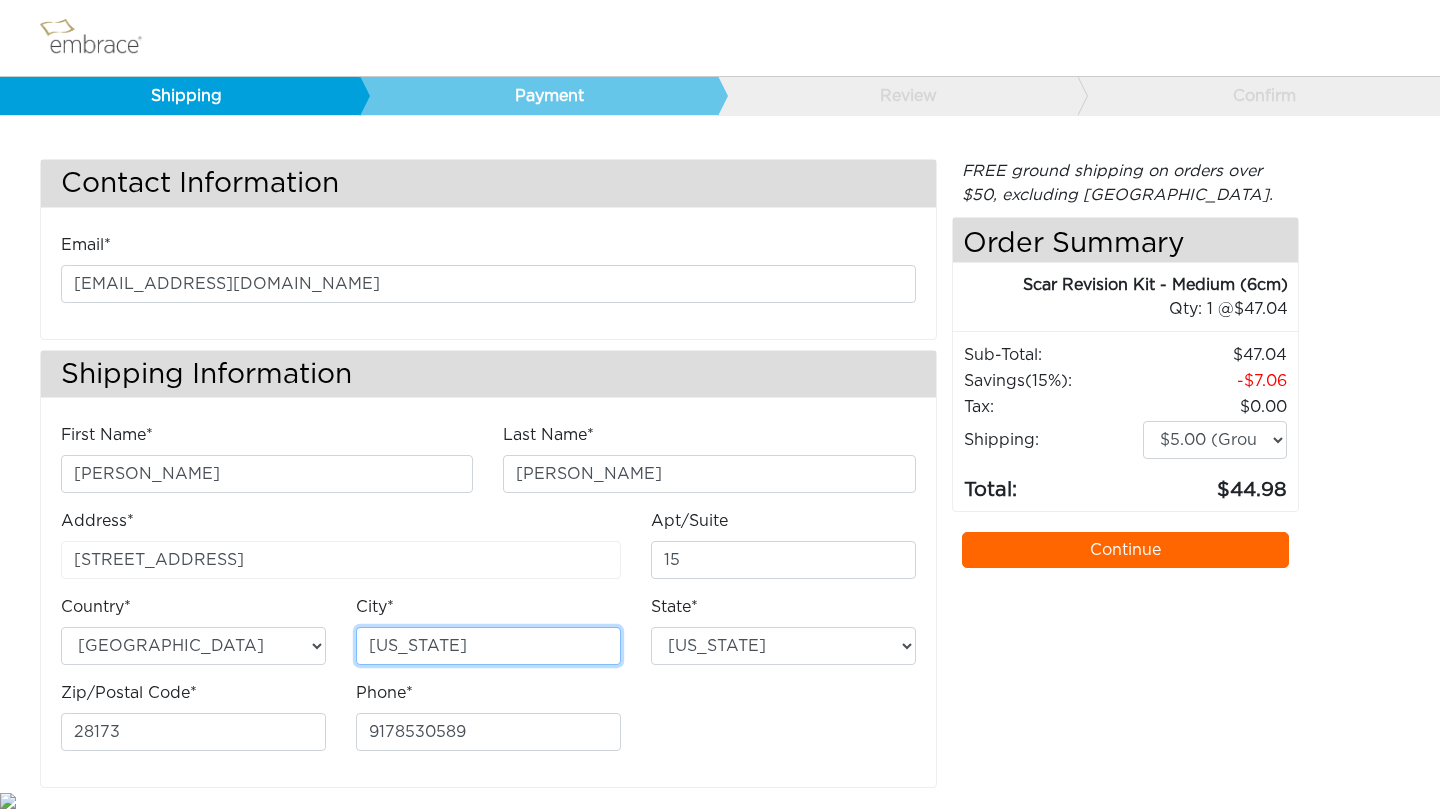 type on "[US_STATE]" 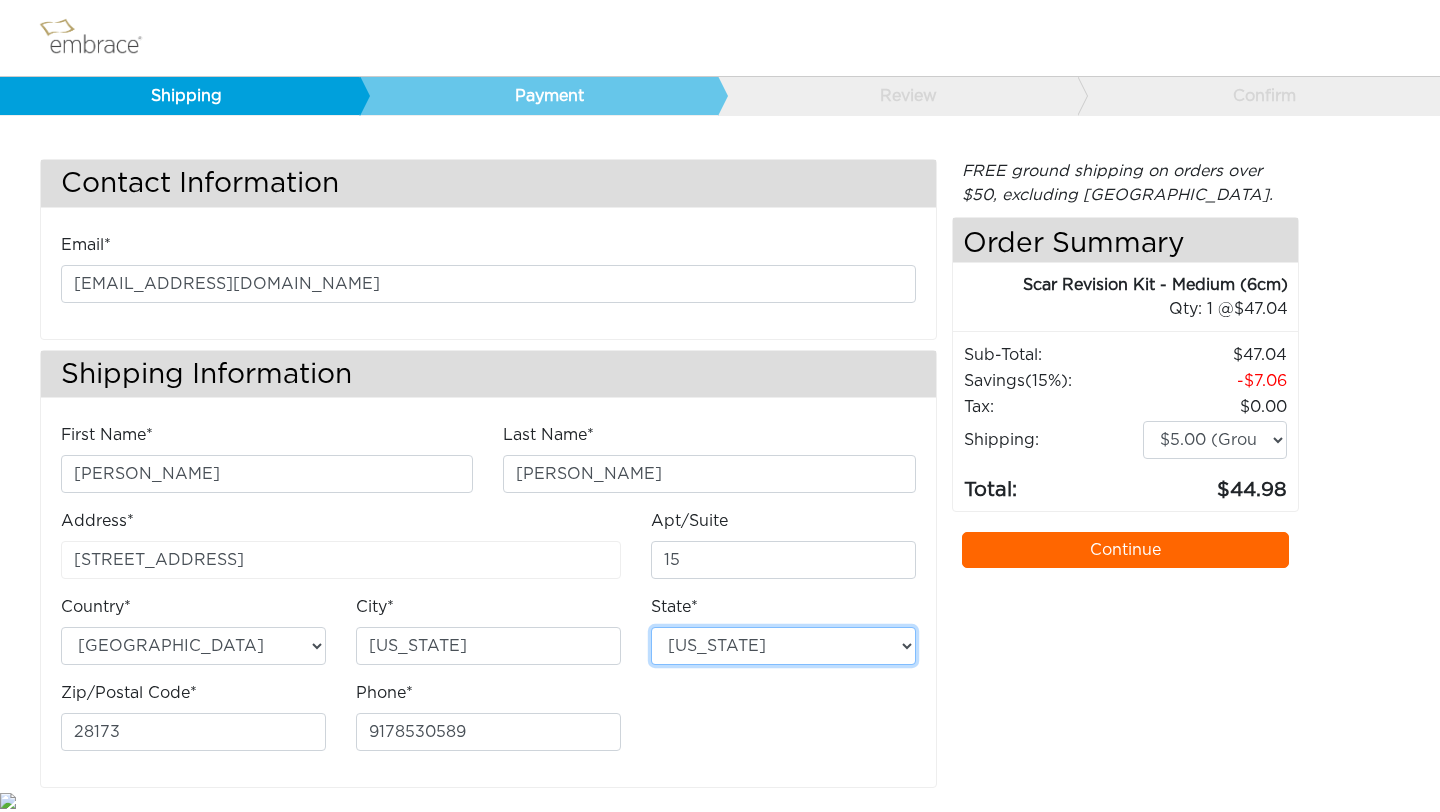 click on "Alabama  Alaska  Arizona  Arkansas  California  Colorado  Connecticut  District of Columbia  Delaware  Florida  Georgia  Hawaii  Idaho  Illinois  Indiana  Iowa  Kansas  Kentucky  Louisiana  Maine  Maryland  Massachusetts  Michigan  Minnesota  Mississippi  Missouri  Montana  Nebraska  Nevada  New Hampshire  New Jersey  New Mexico  New York  North Carolina  North Dakota  Ohio  Oklahoma  Oregon  Pennsylvania  Rhode Island  South Carolina  South Dakota  Tennessee  Texas  Utah  Vermont  Virginia  Washington  West Virginia  Wisconsin  Wyoming  American Samoa  Guam  Northern Mariana Islands  Puerto Rico  United States Minor Outlying Islands  Virgin Islands" at bounding box center [783, 646] 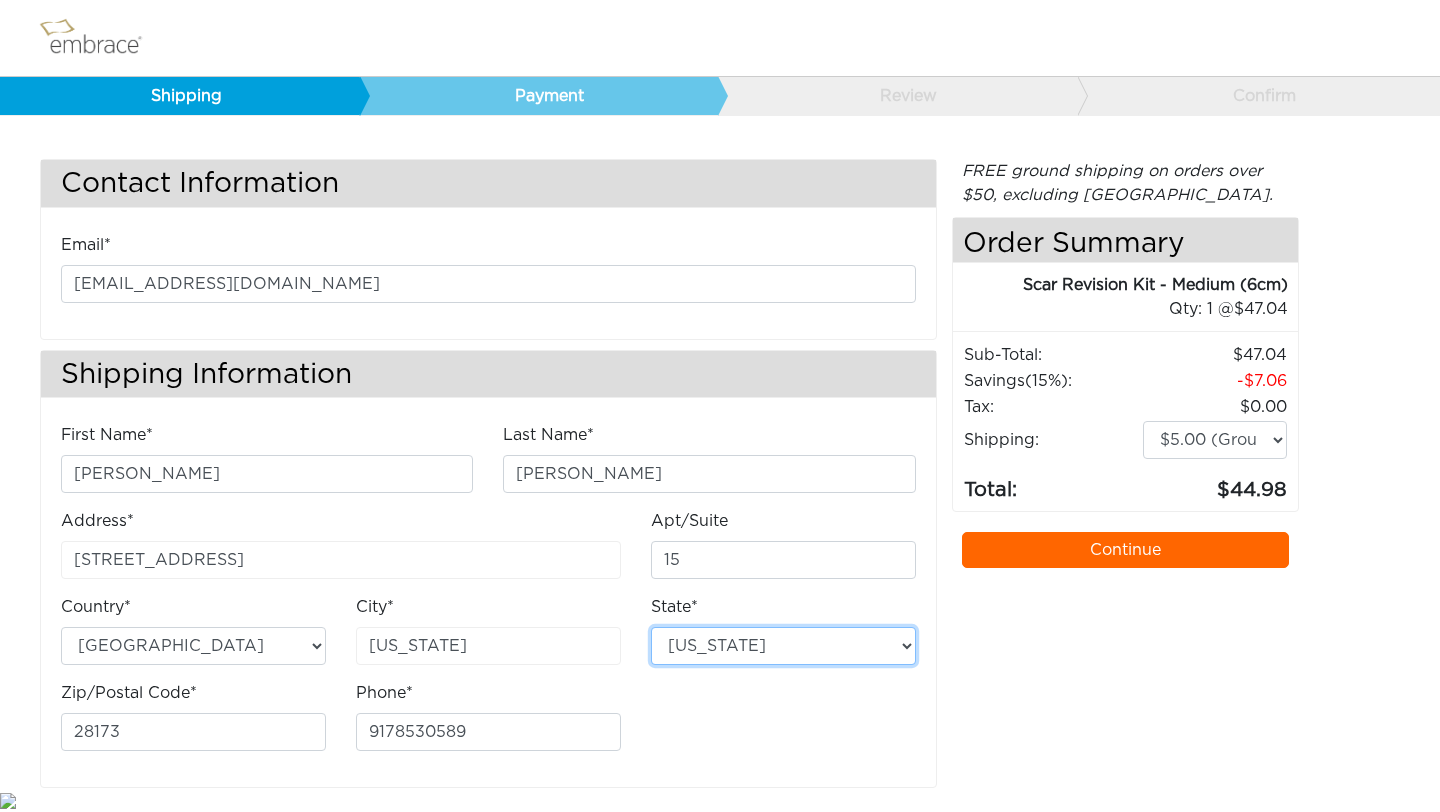 select on "NY" 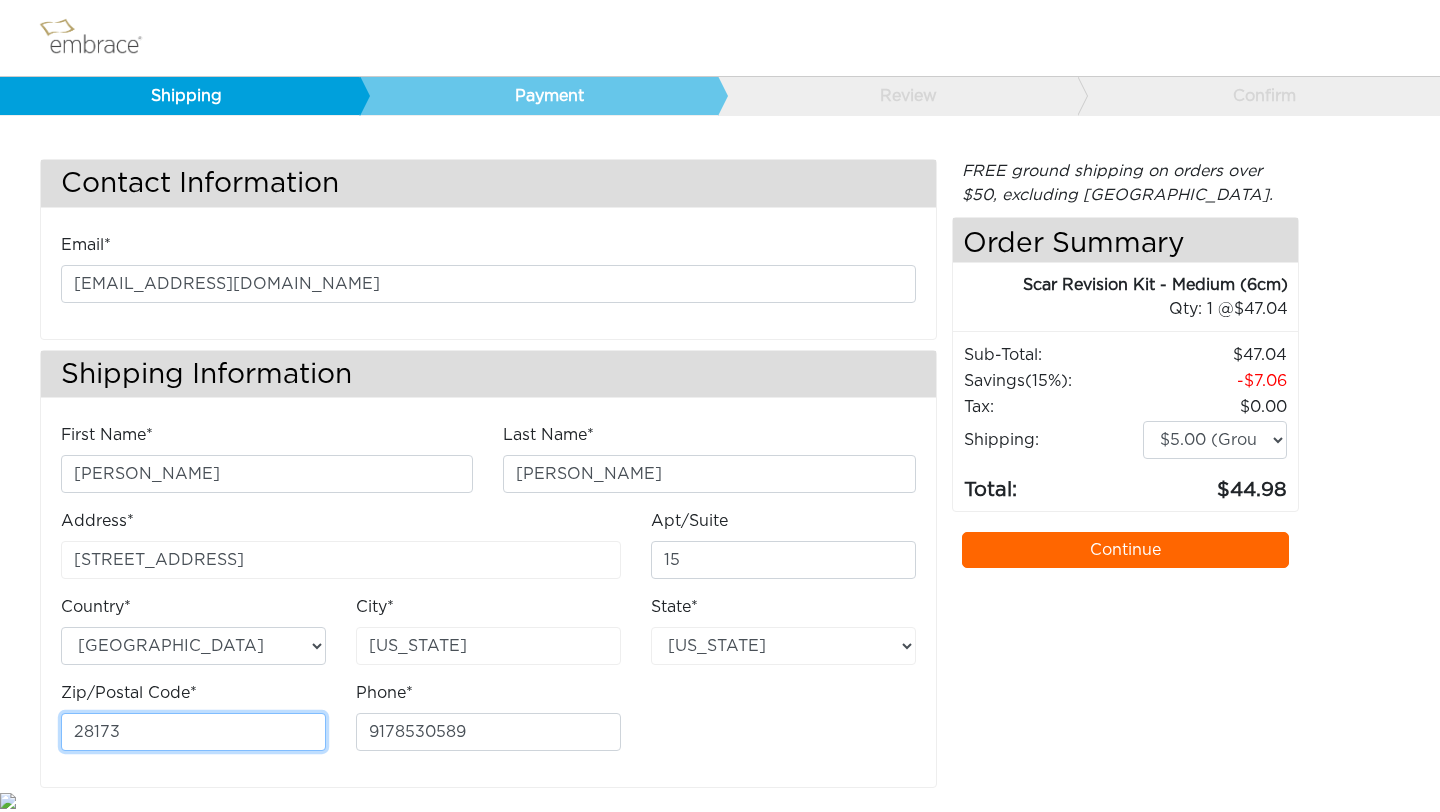 click on "28173" at bounding box center (193, 732) 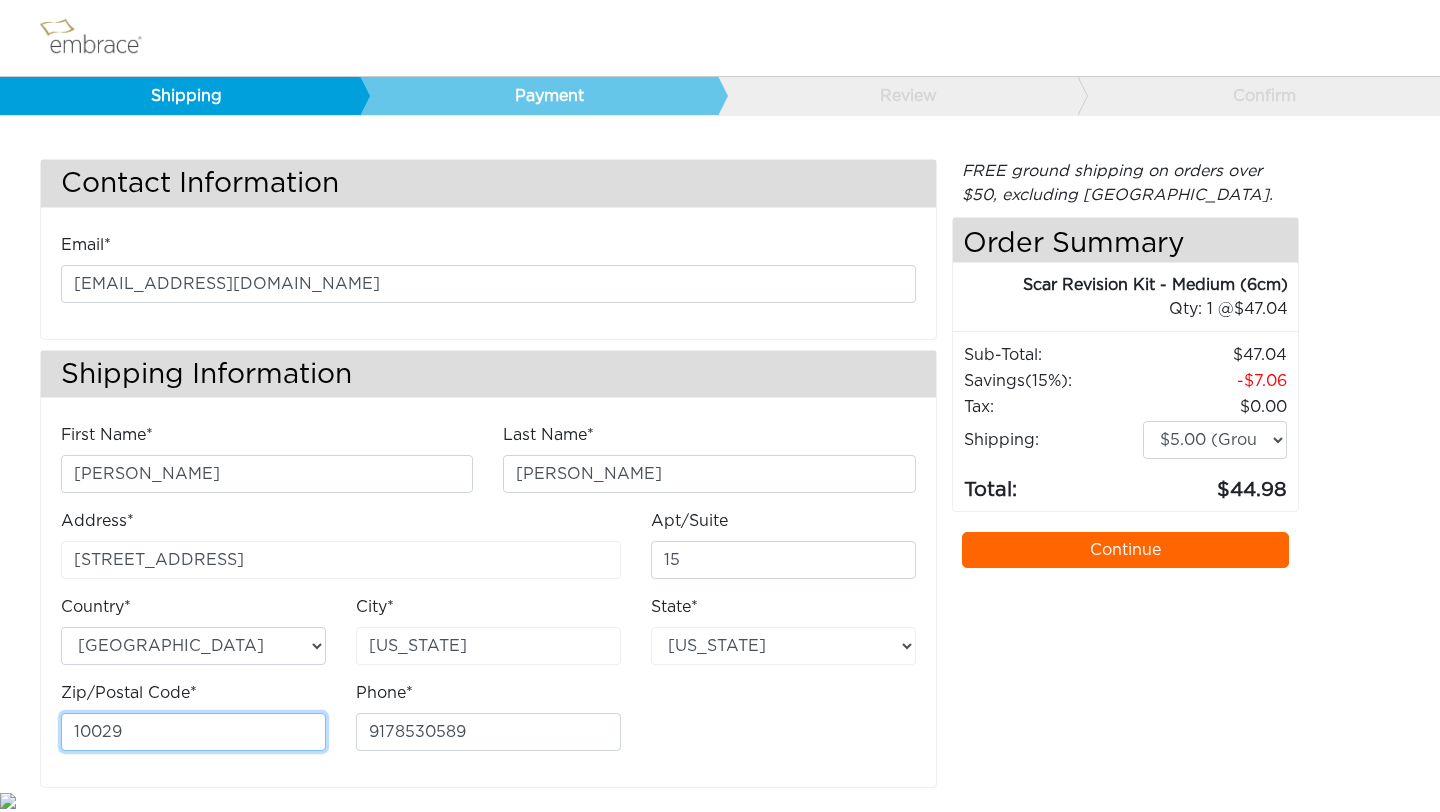 type on "10029" 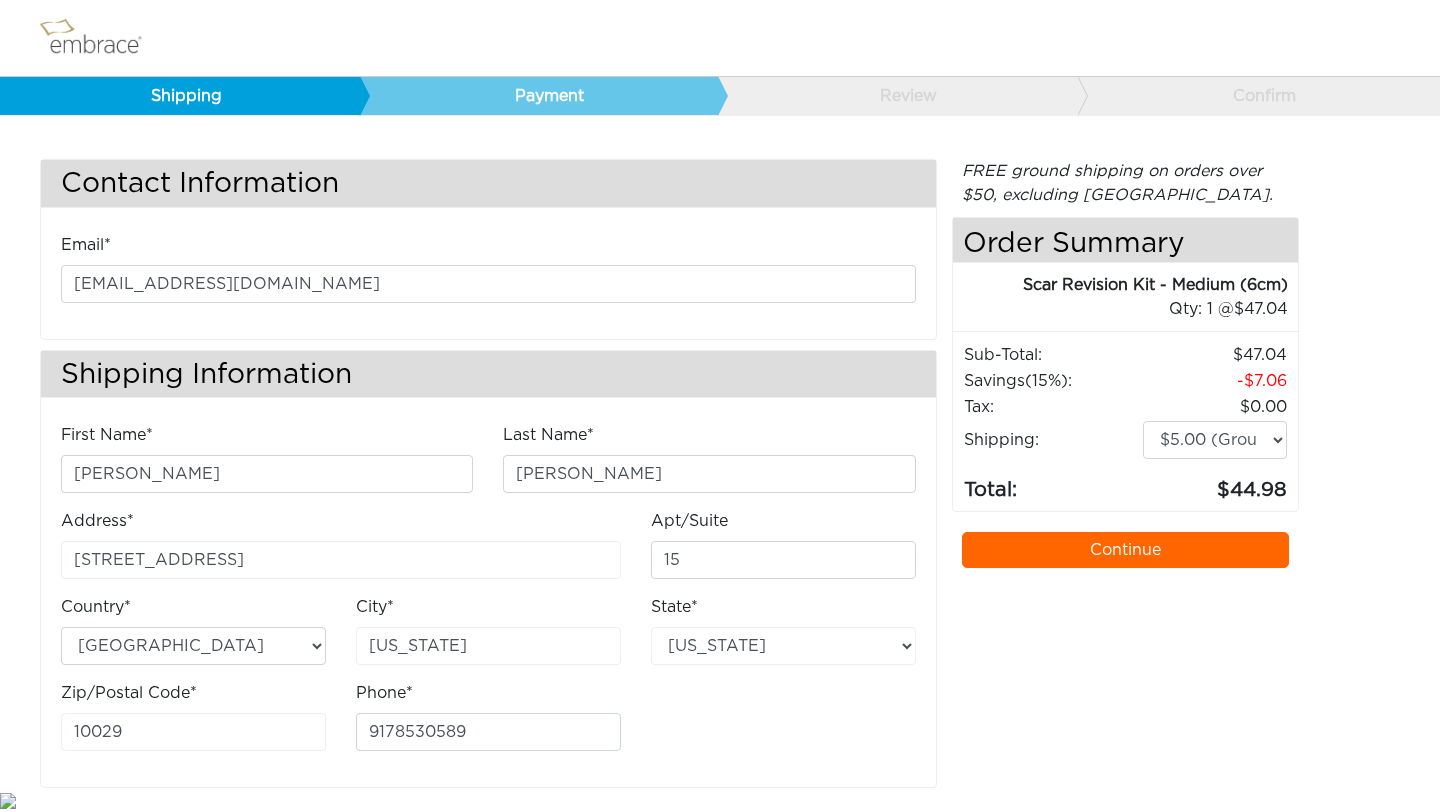 click on "First Name*
Nicole
Last Name*
Naranjo
Address*
71 E 97th Street
Apt/Suite 15" at bounding box center (488, 595) 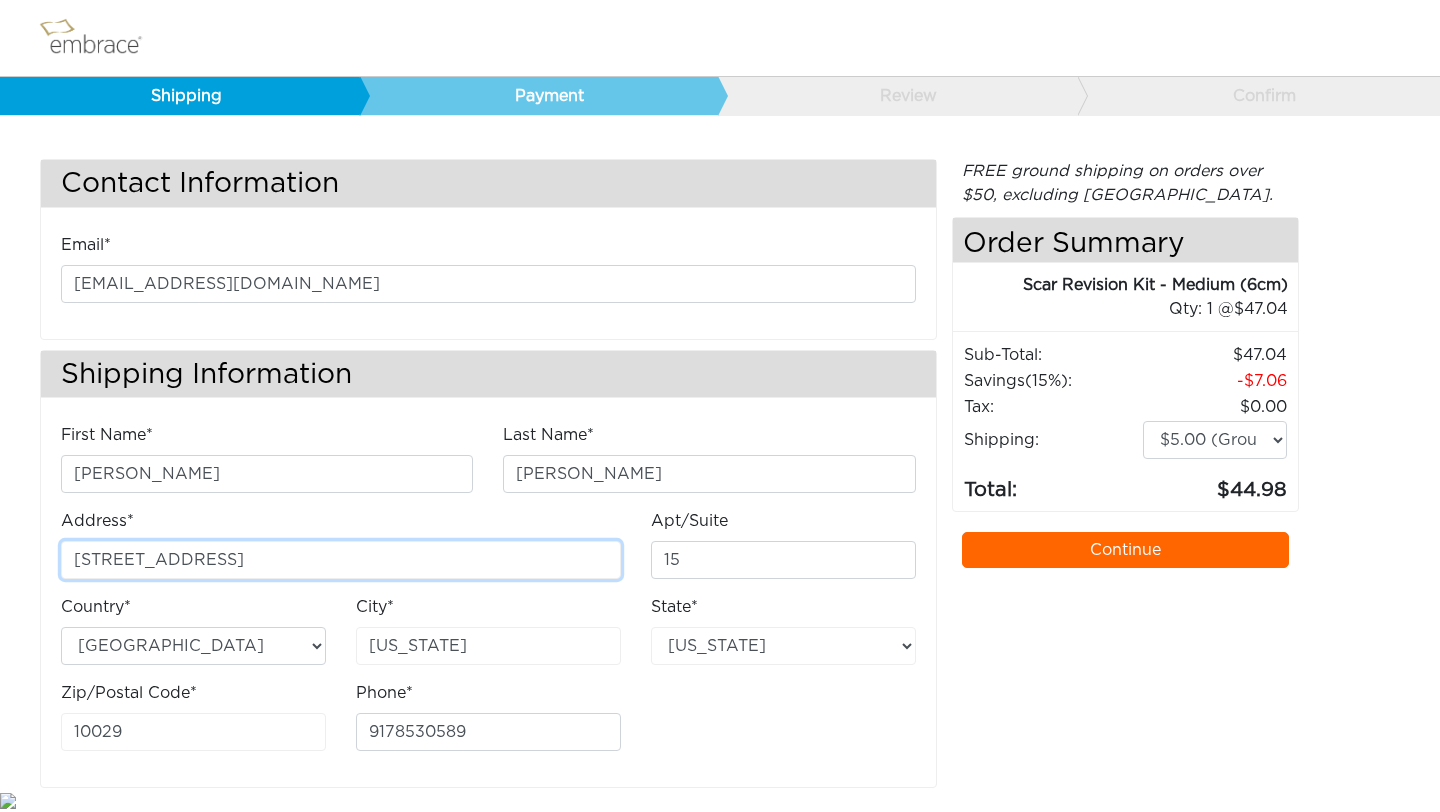 click on "[STREET_ADDRESS]" at bounding box center [341, 560] 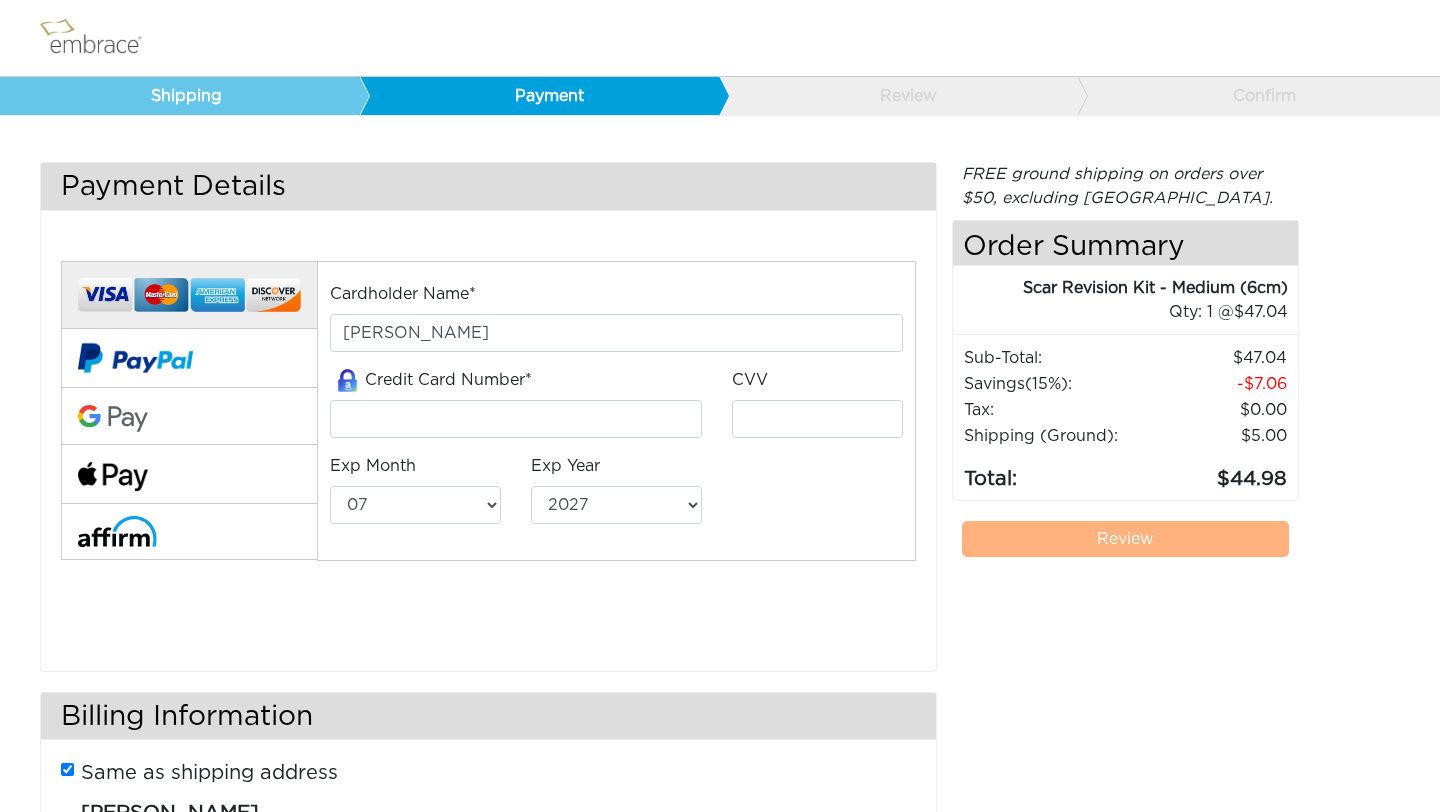 select on "7" 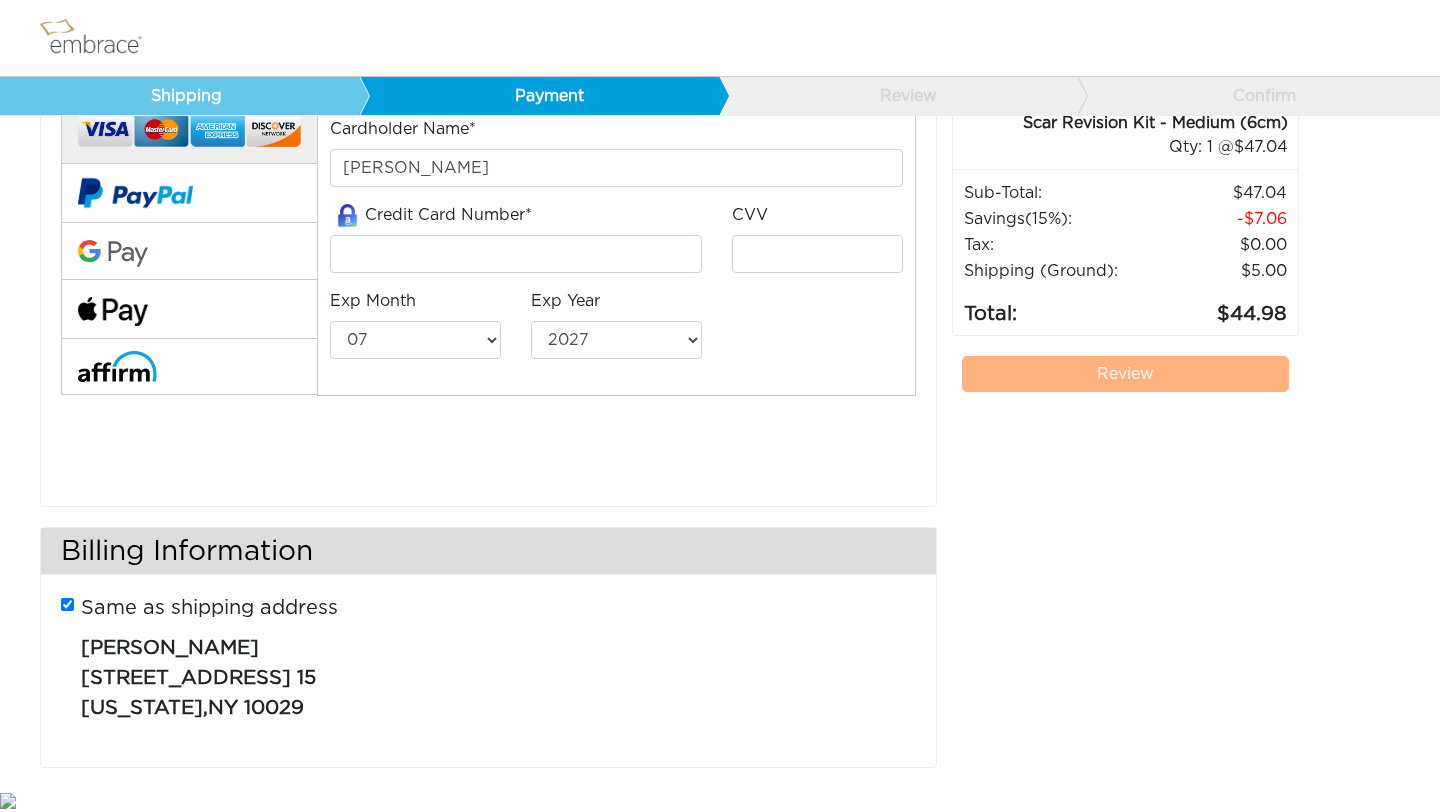 click on "[STREET_ADDRESS]" at bounding box center [186, 678] 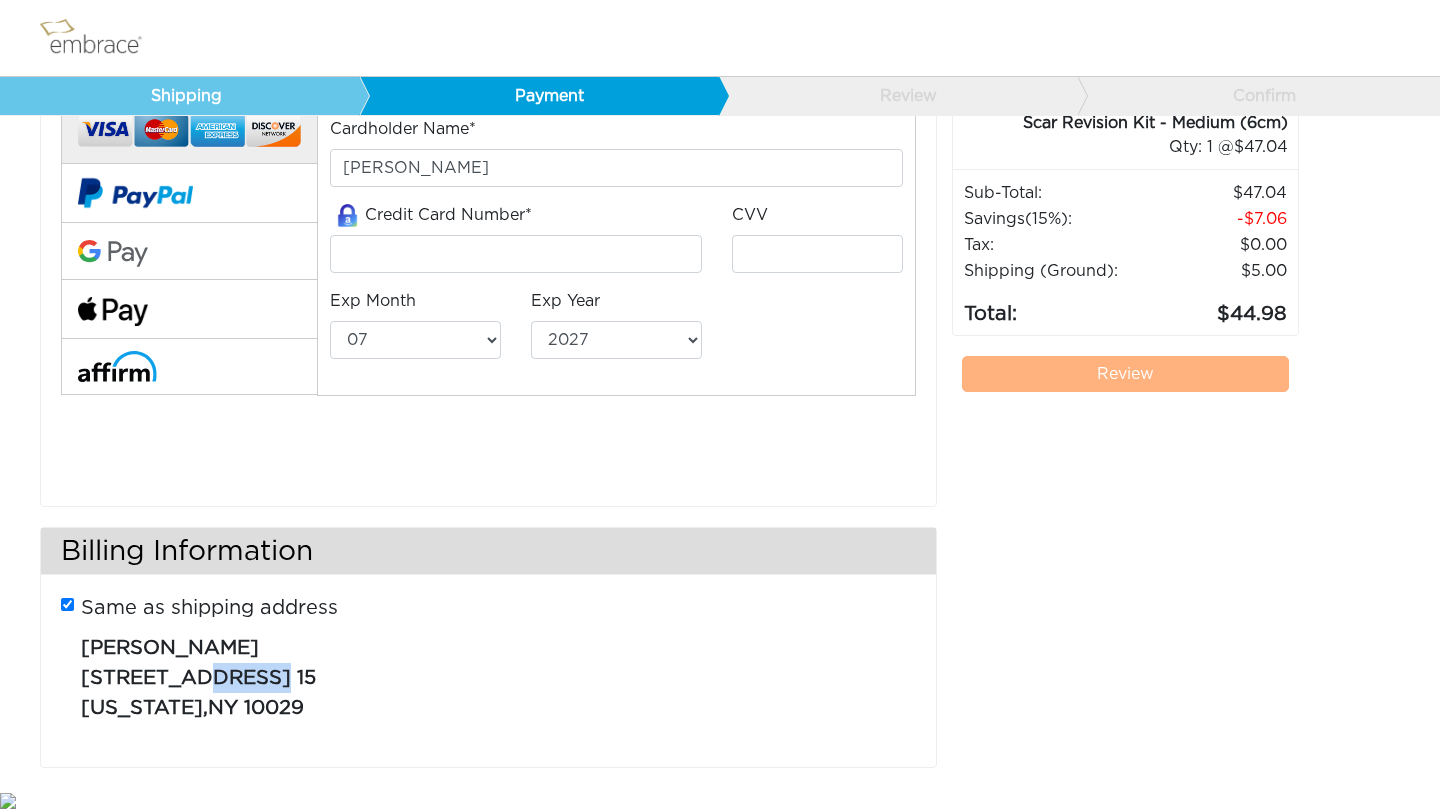 click on "[STREET_ADDRESS]" at bounding box center [186, 678] 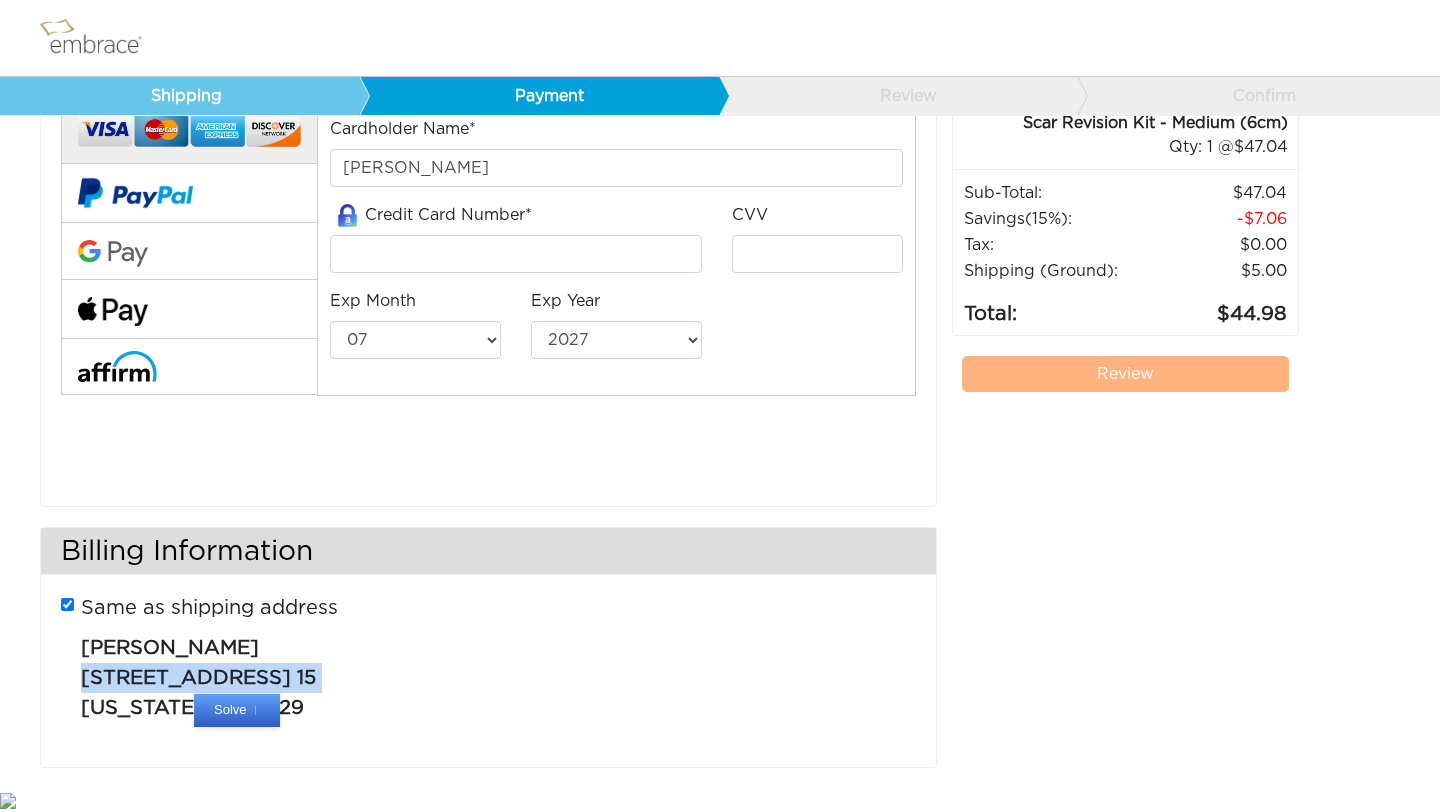 click on "[STREET_ADDRESS]" at bounding box center [186, 678] 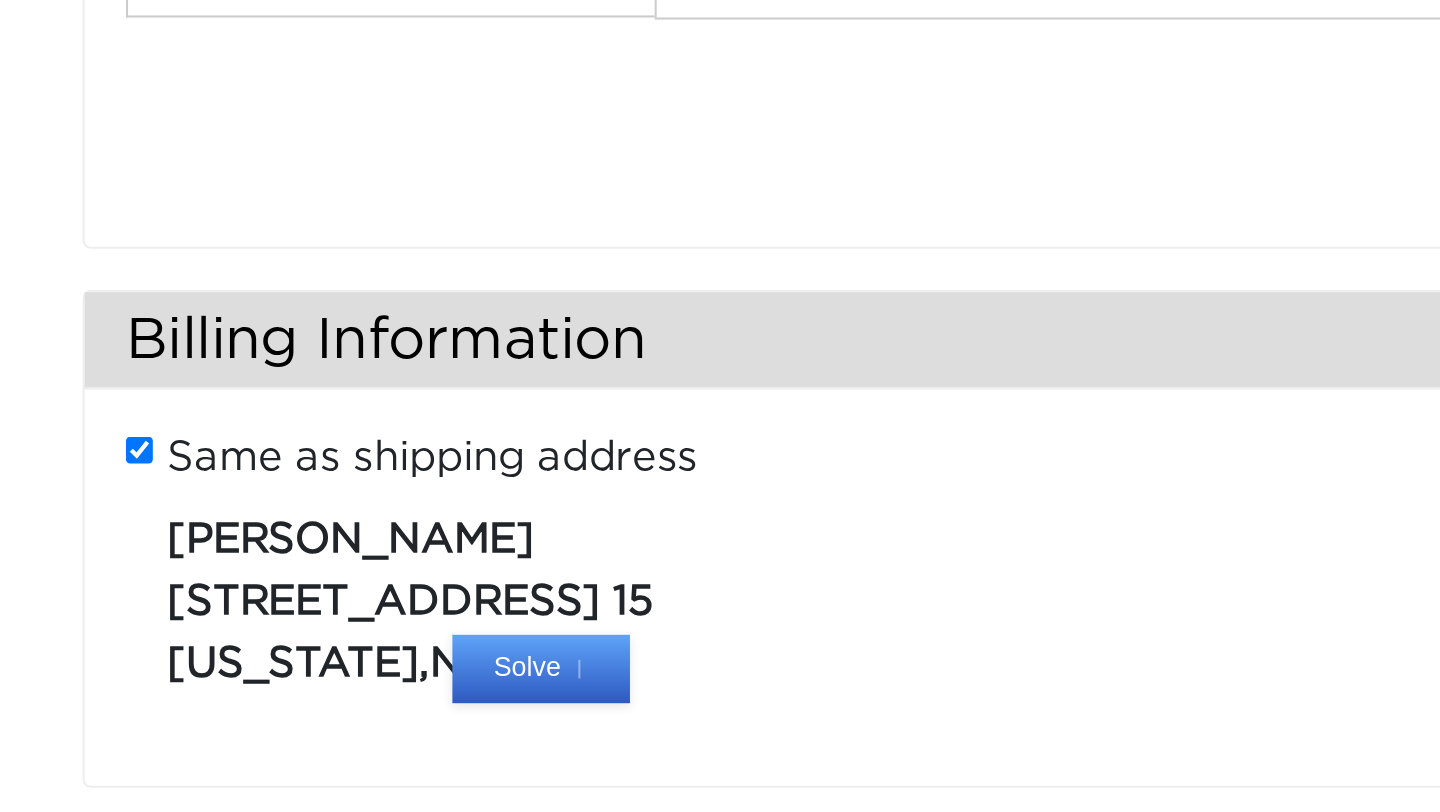 click on "Same as shipping address
Nicole Naranjo
71 E 97th Street   15
New York ,  NY   10029" at bounding box center [488, 666] 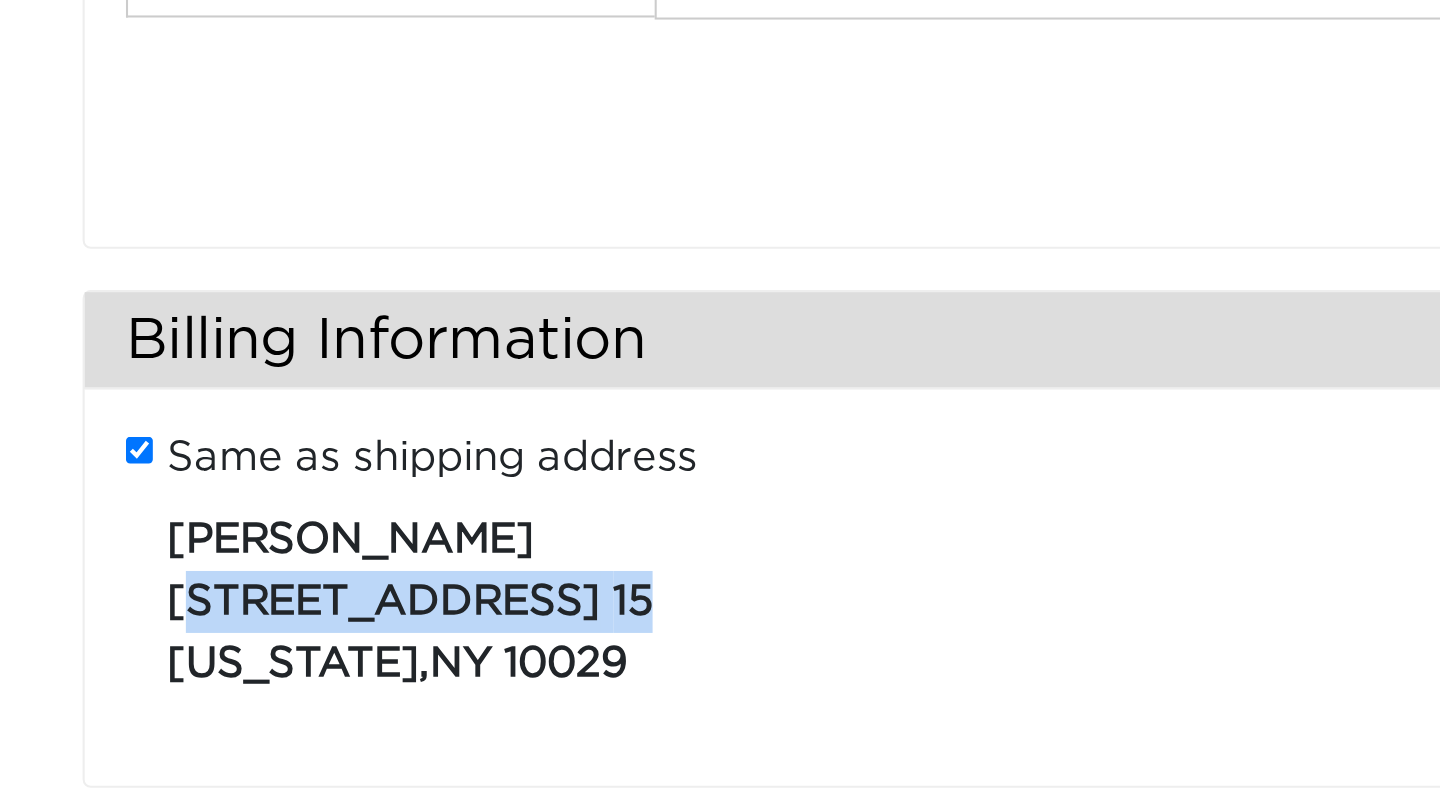 drag, startPoint x: 89, startPoint y: 675, endPoint x: 269, endPoint y: 686, distance: 180.3358 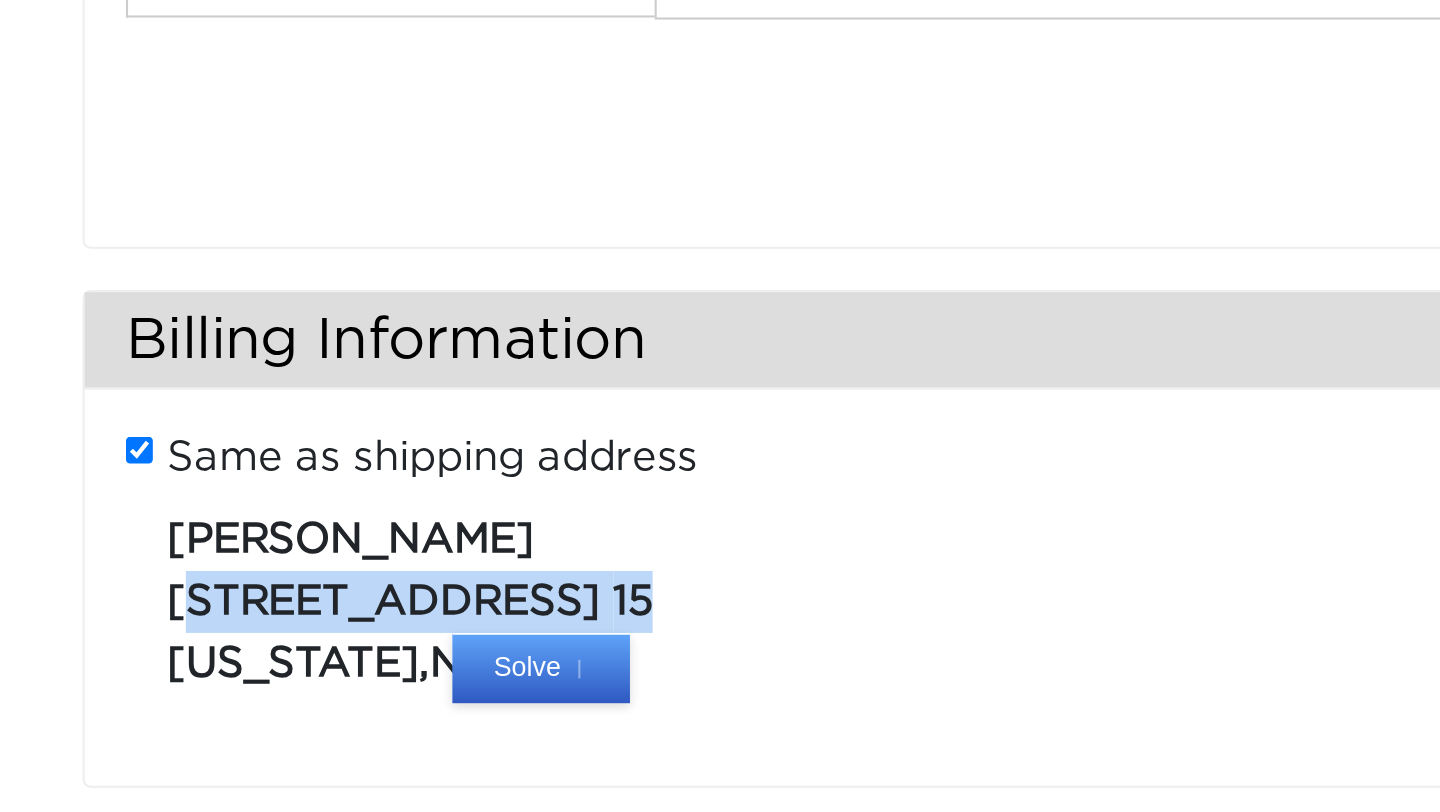 click at bounding box center [295, 709] 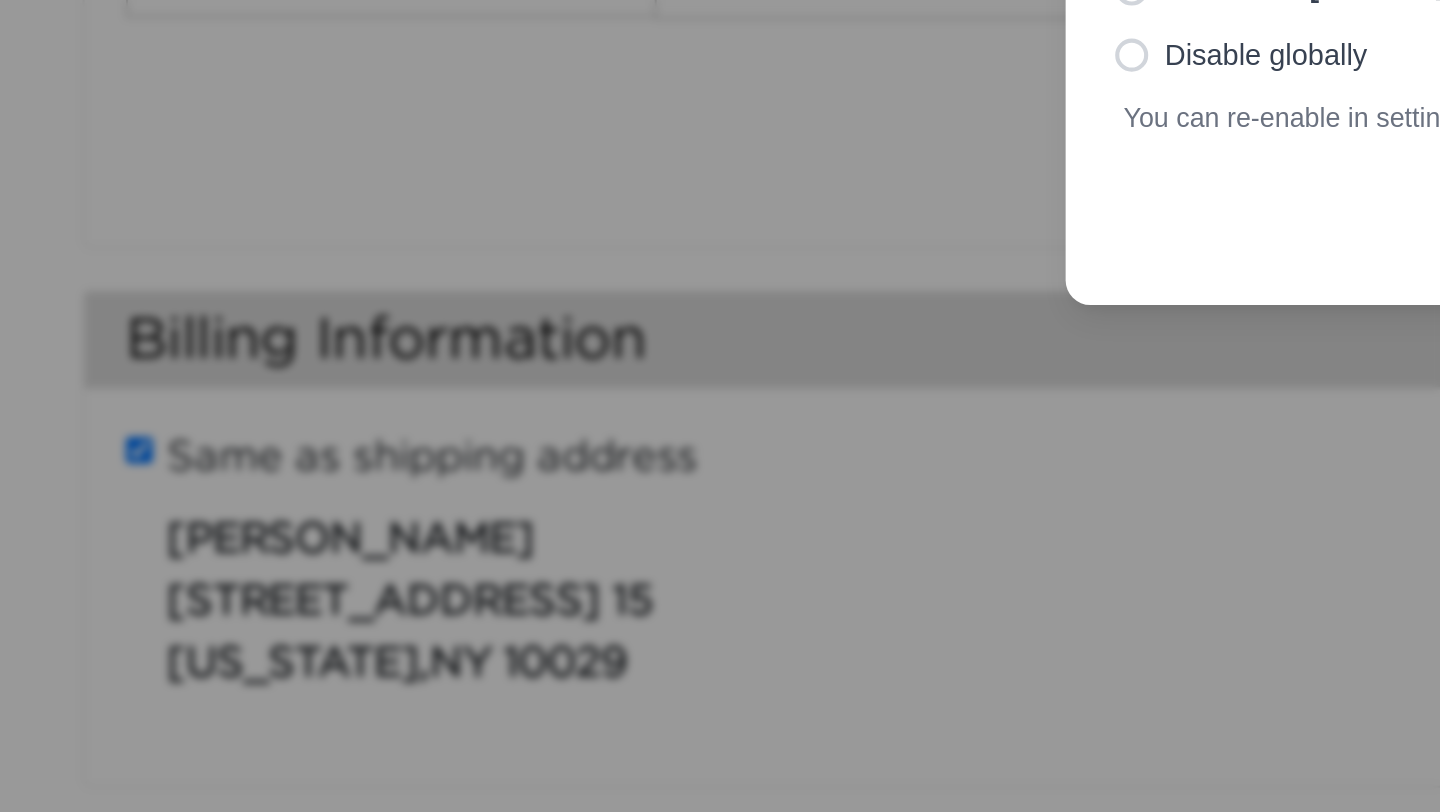 click at bounding box center [720, 406] 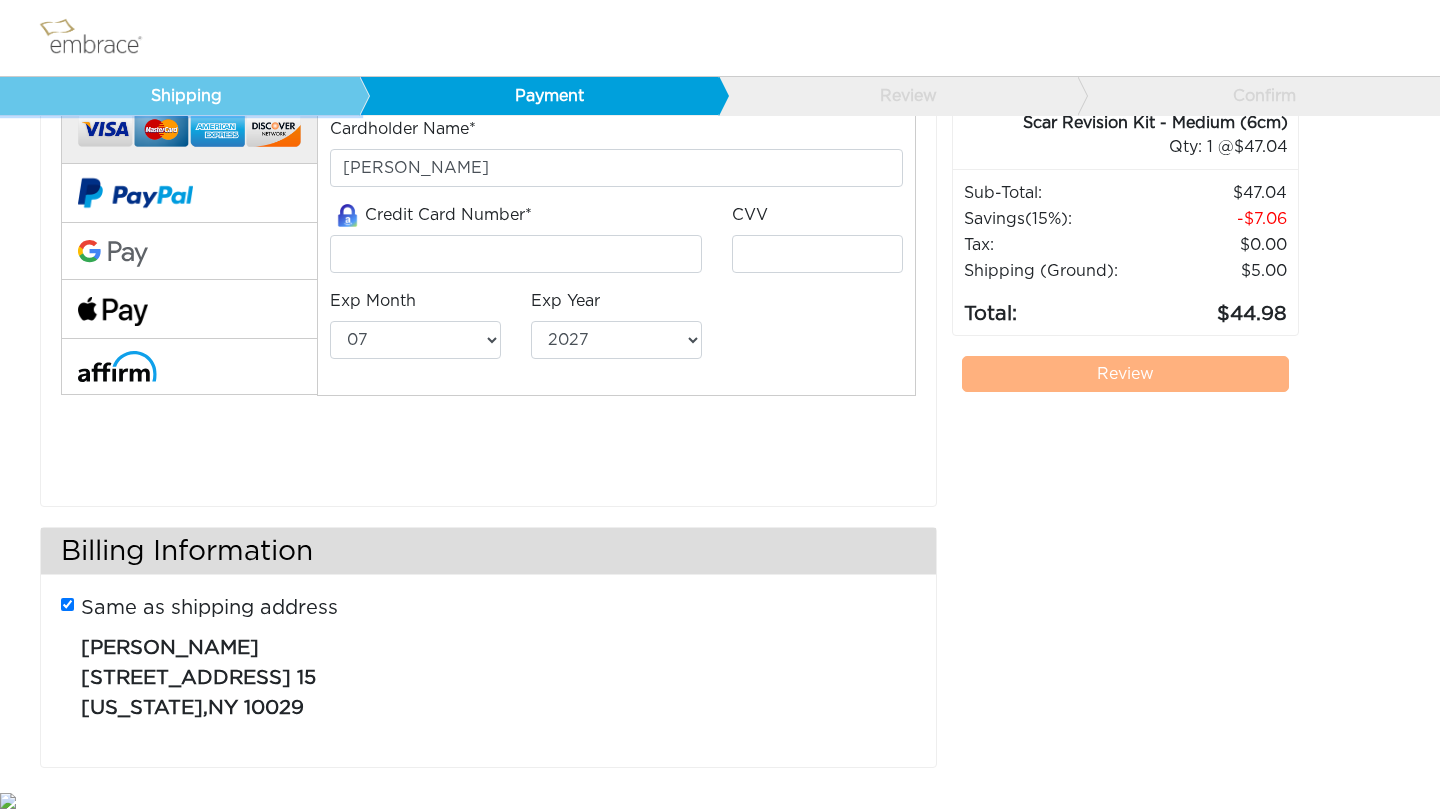 click on "Shipping" at bounding box center [180, 96] 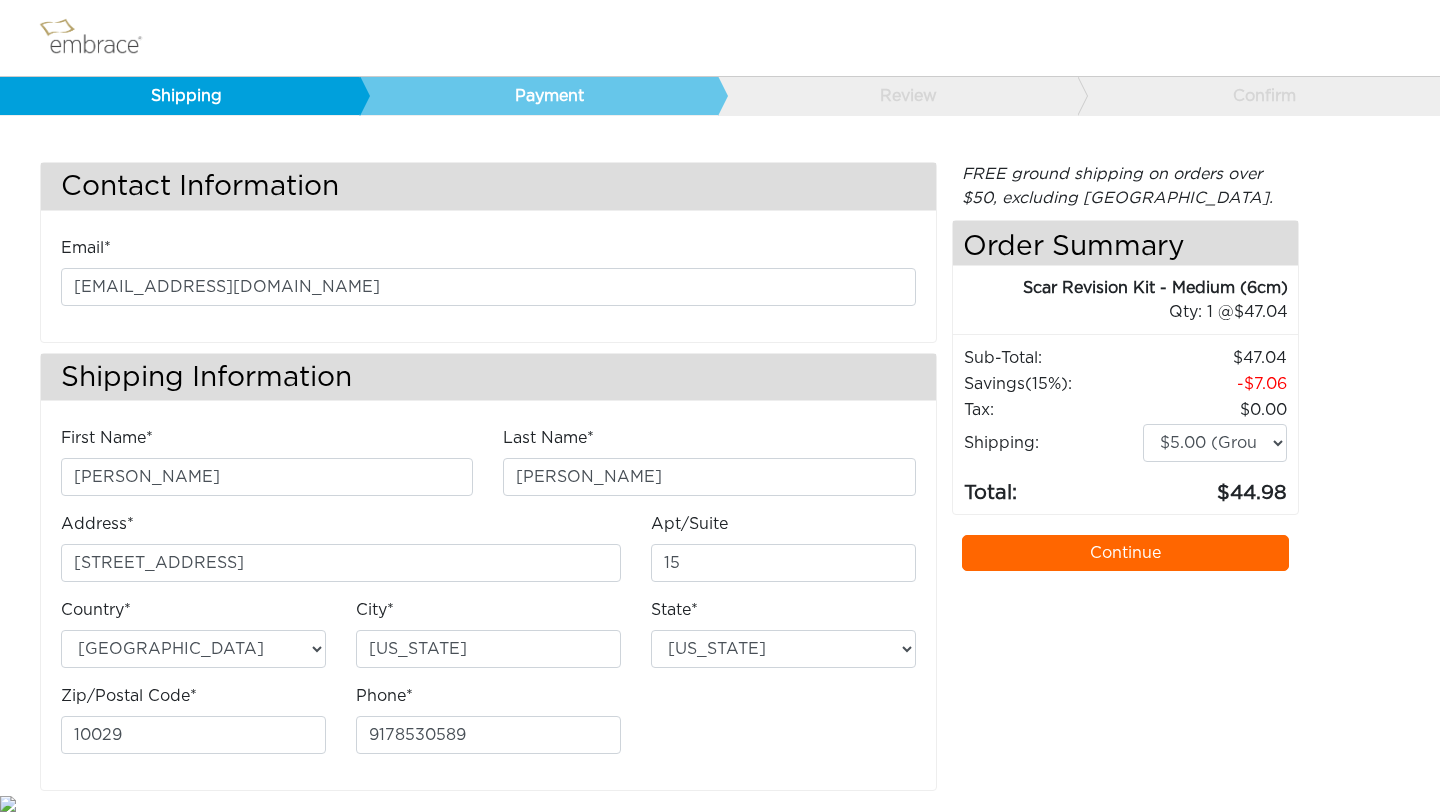 select on "NY" 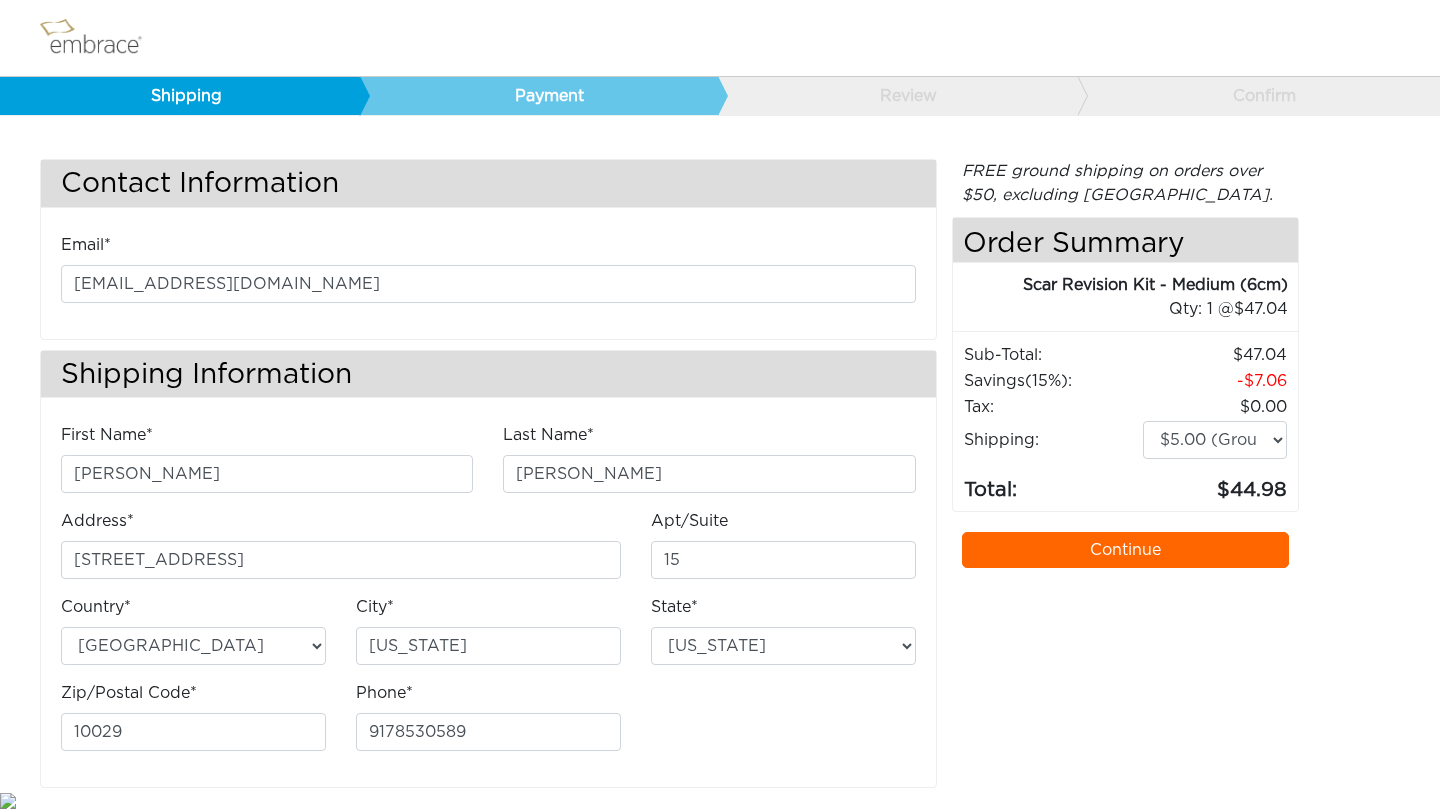 click on "Continue" at bounding box center [1126, 550] 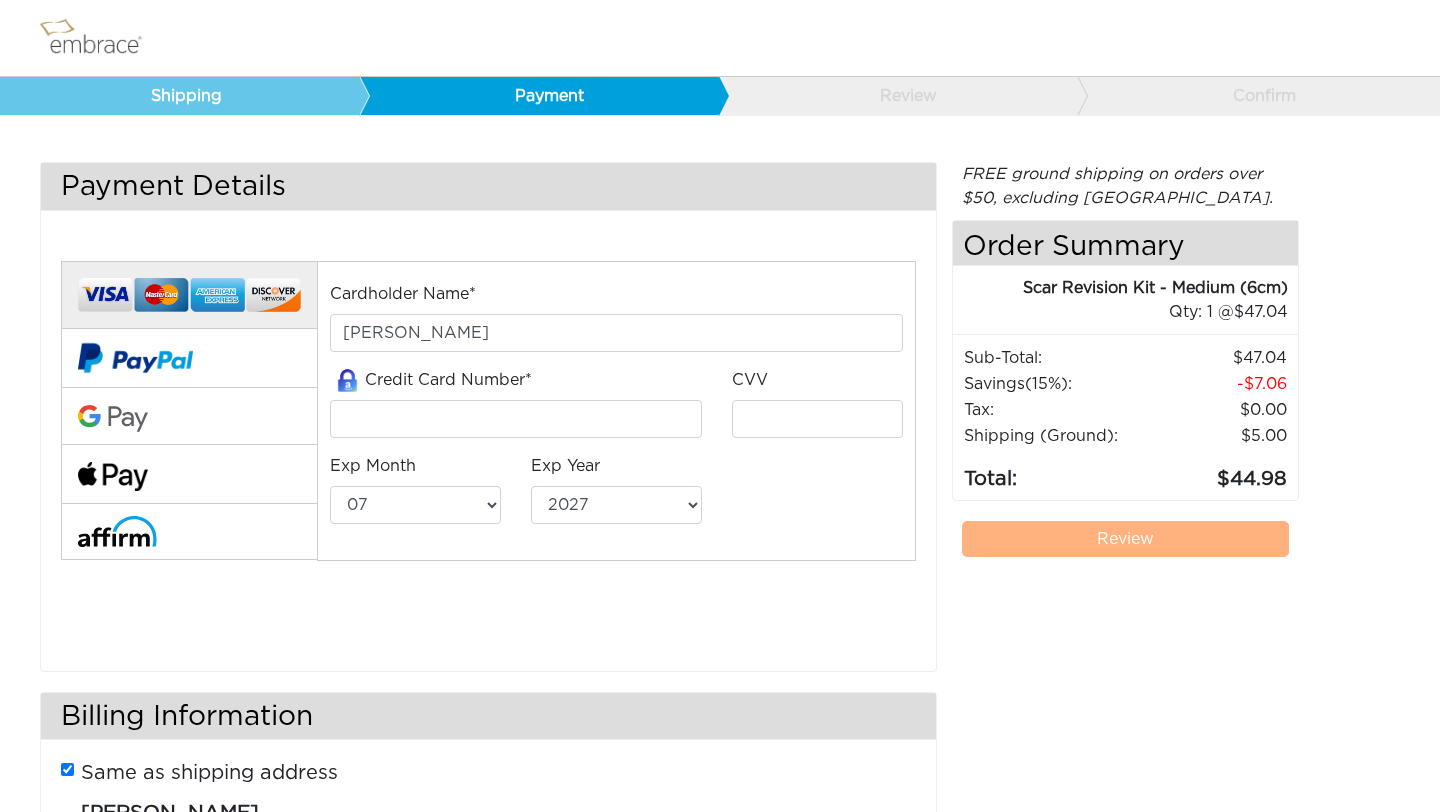 select on "7" 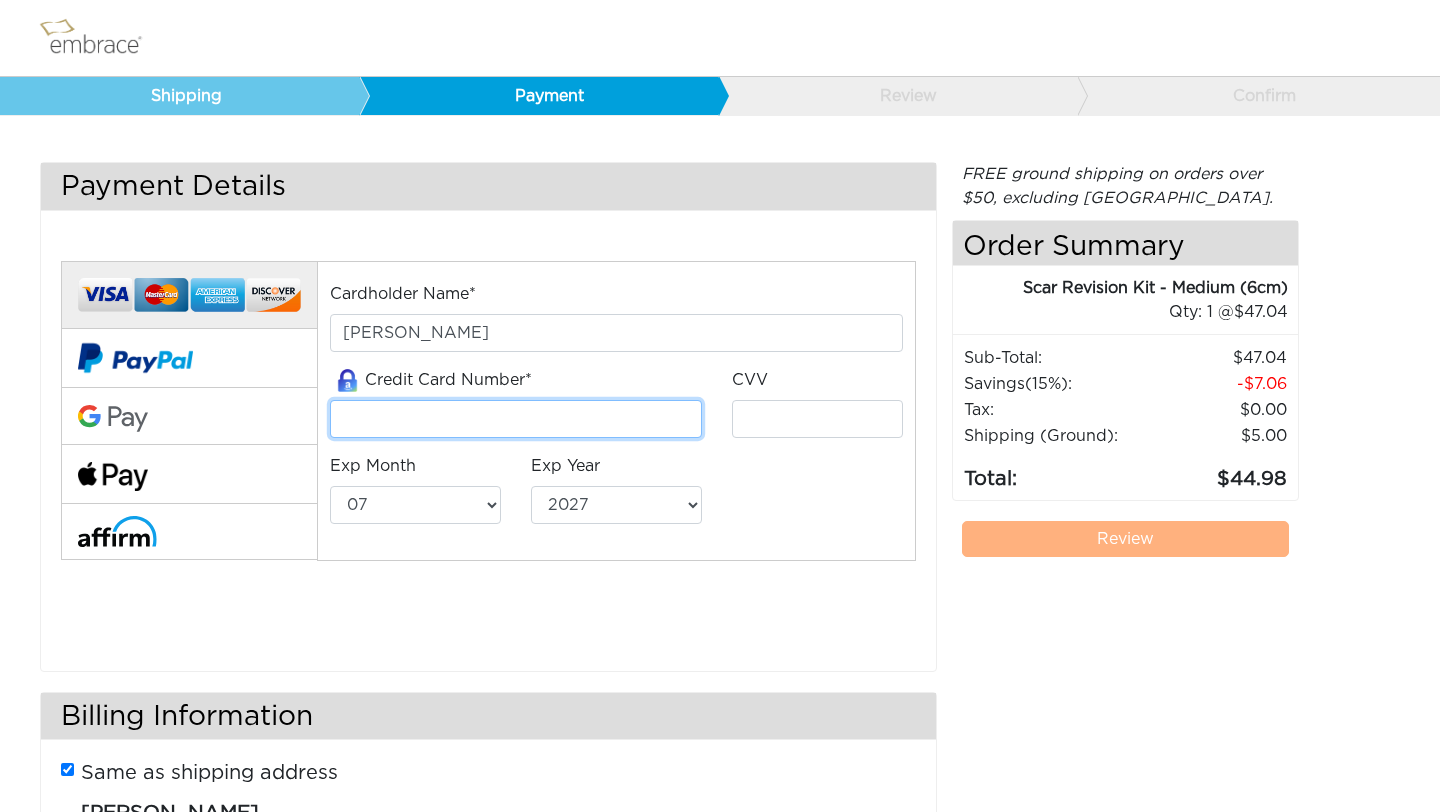click at bounding box center (516, 419) 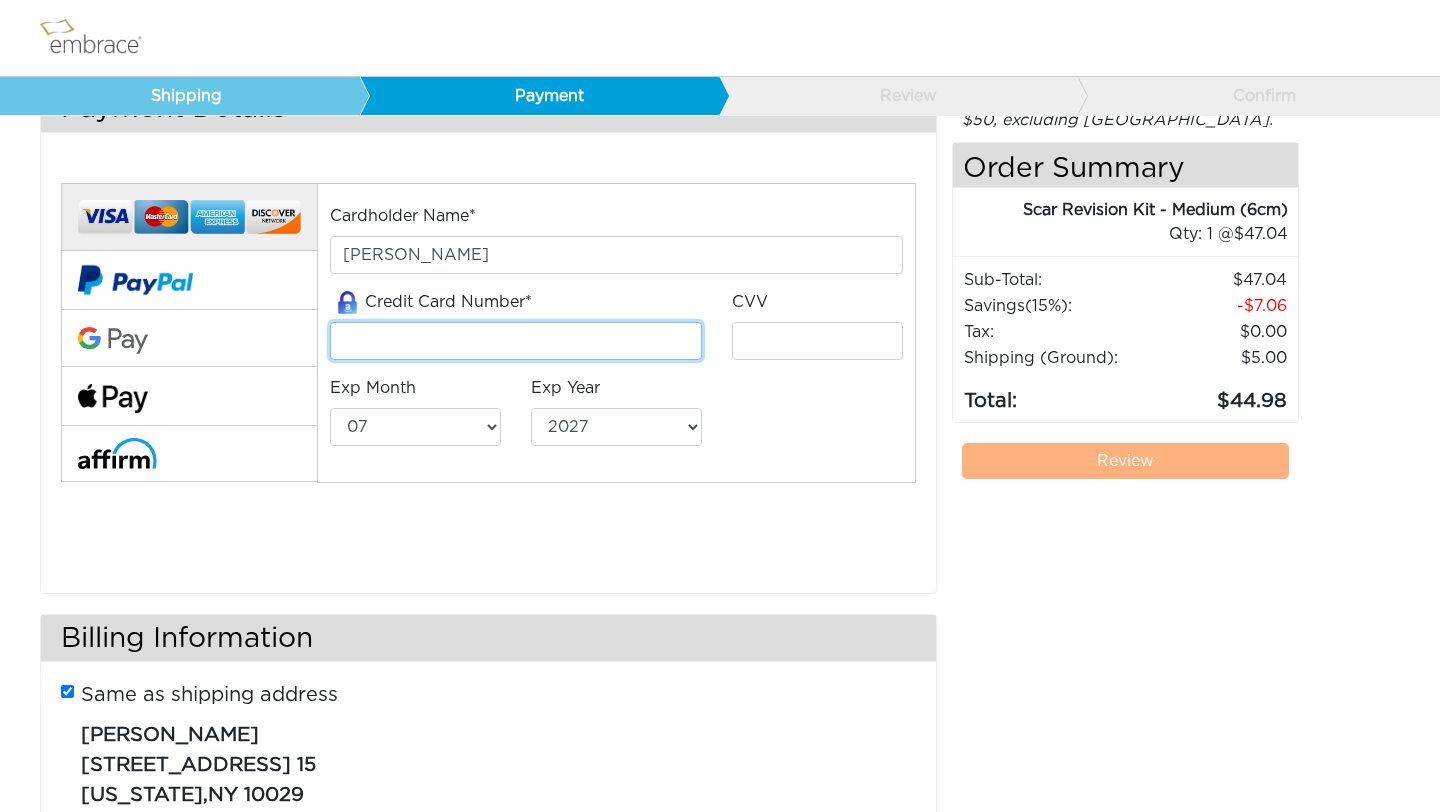 scroll, scrollTop: 0, scrollLeft: 0, axis: both 